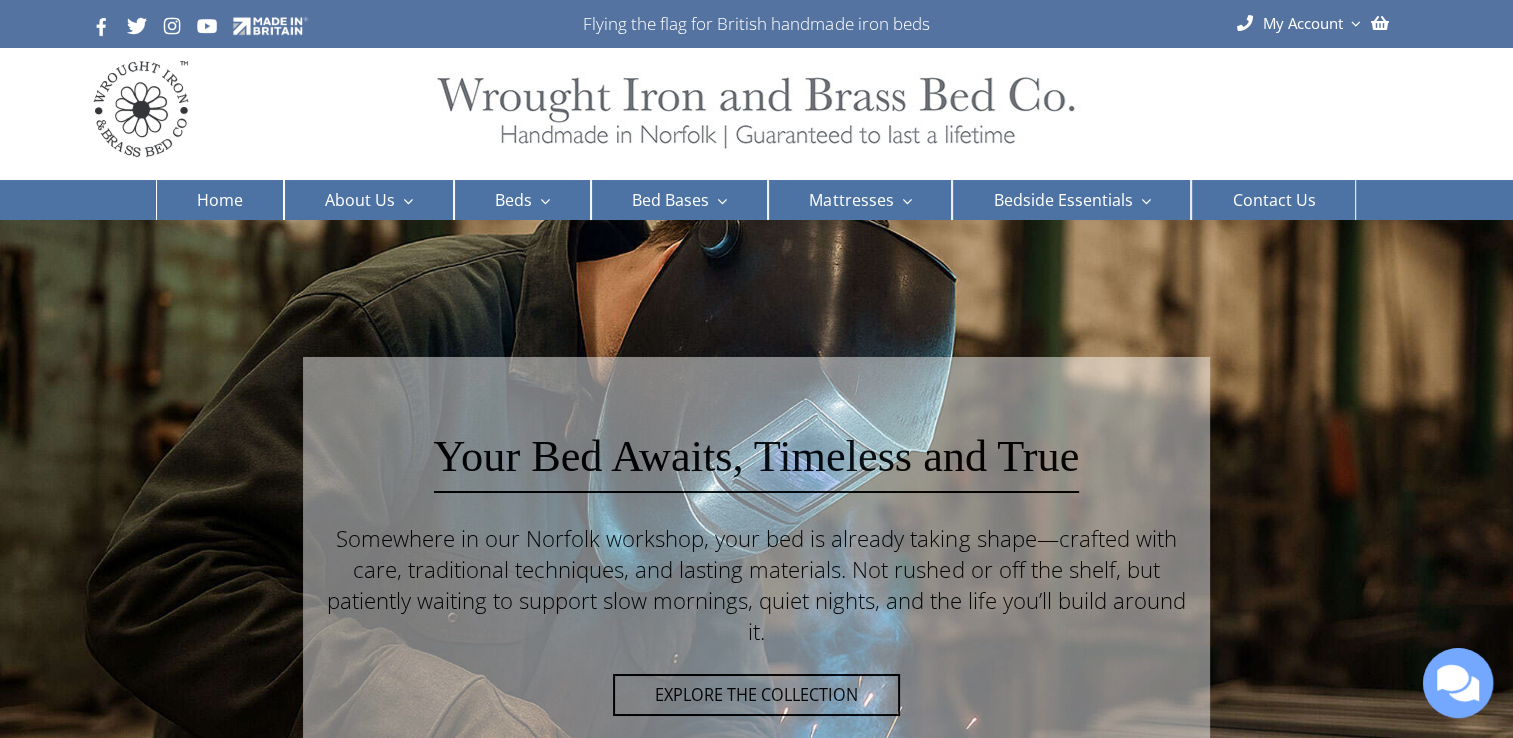 scroll, scrollTop: 0, scrollLeft: 0, axis: both 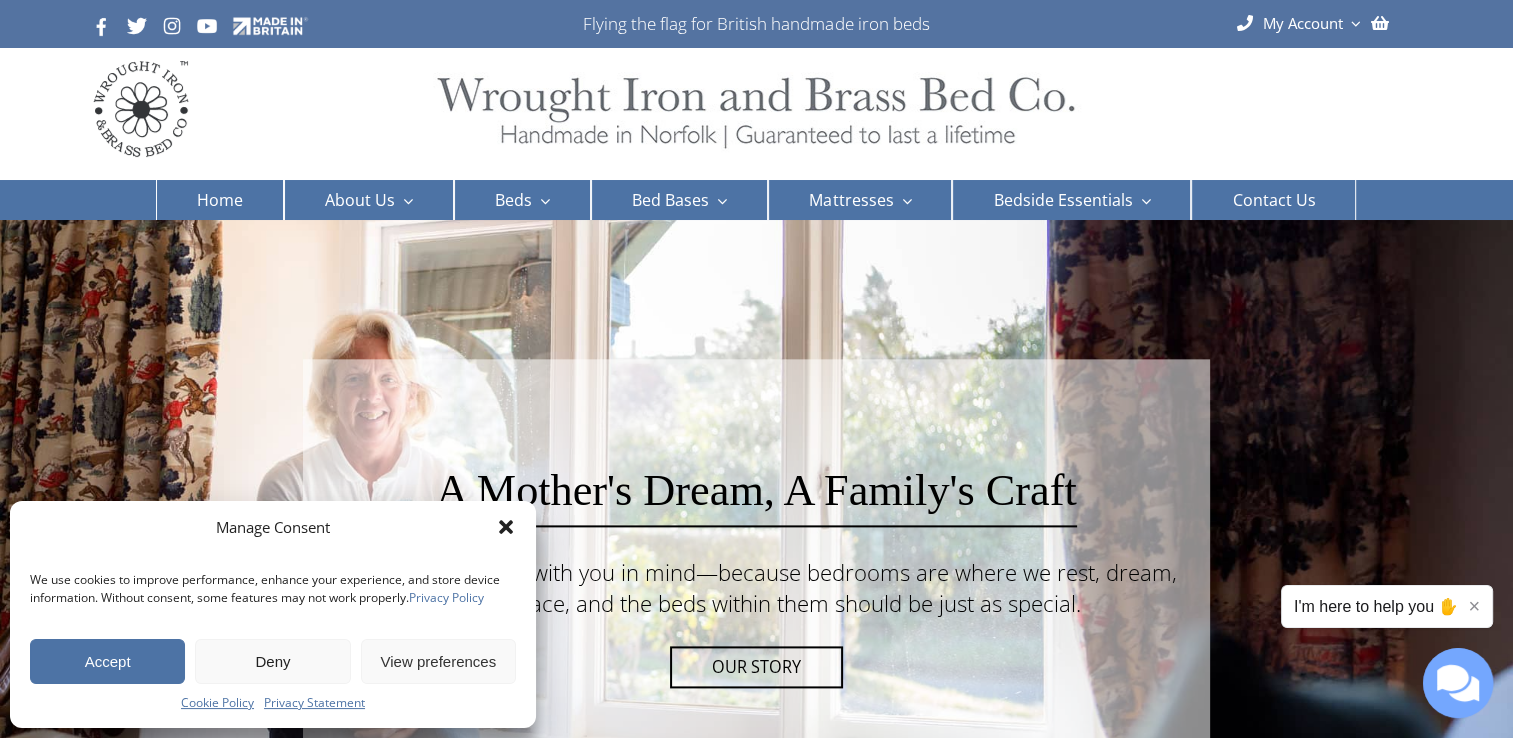 click 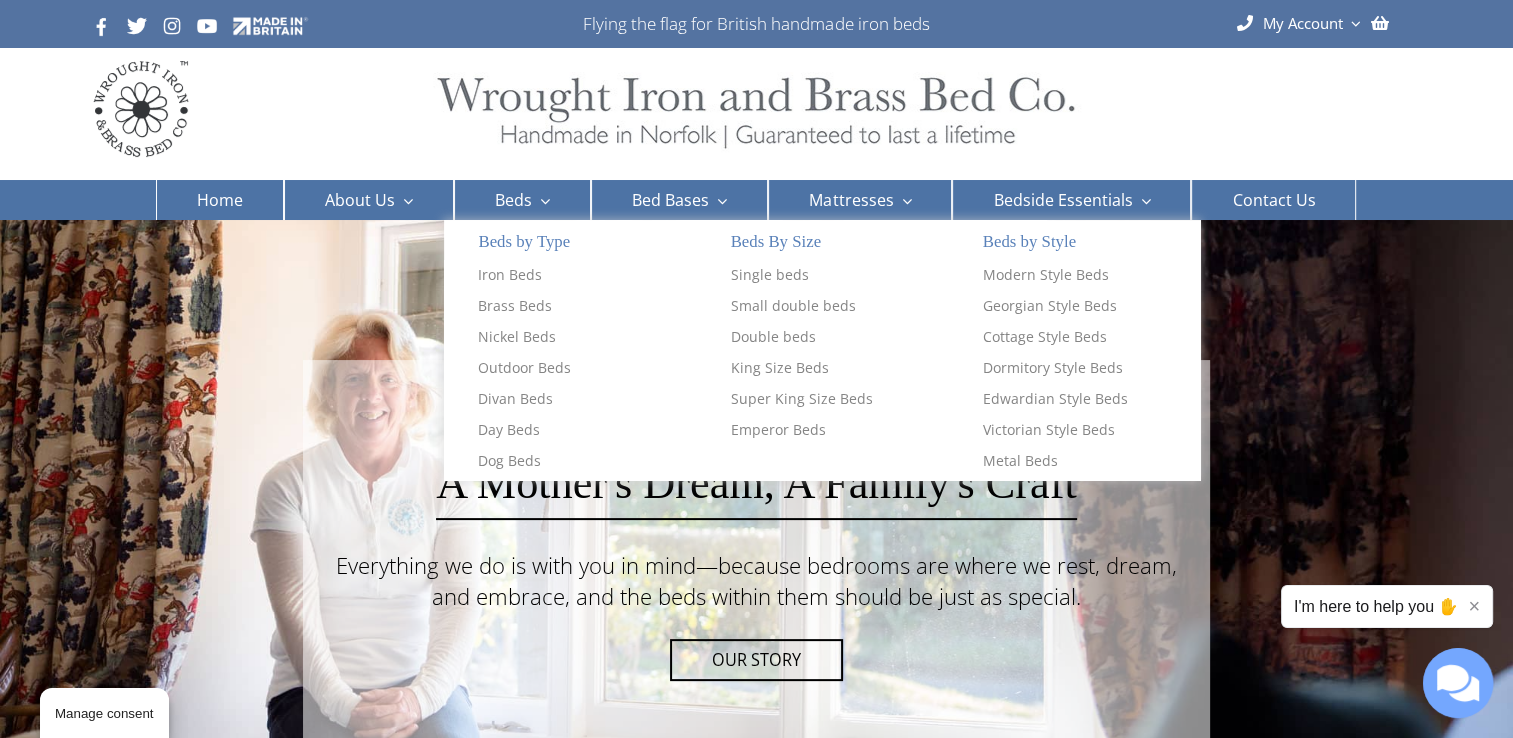 click at bounding box center [541, 201] 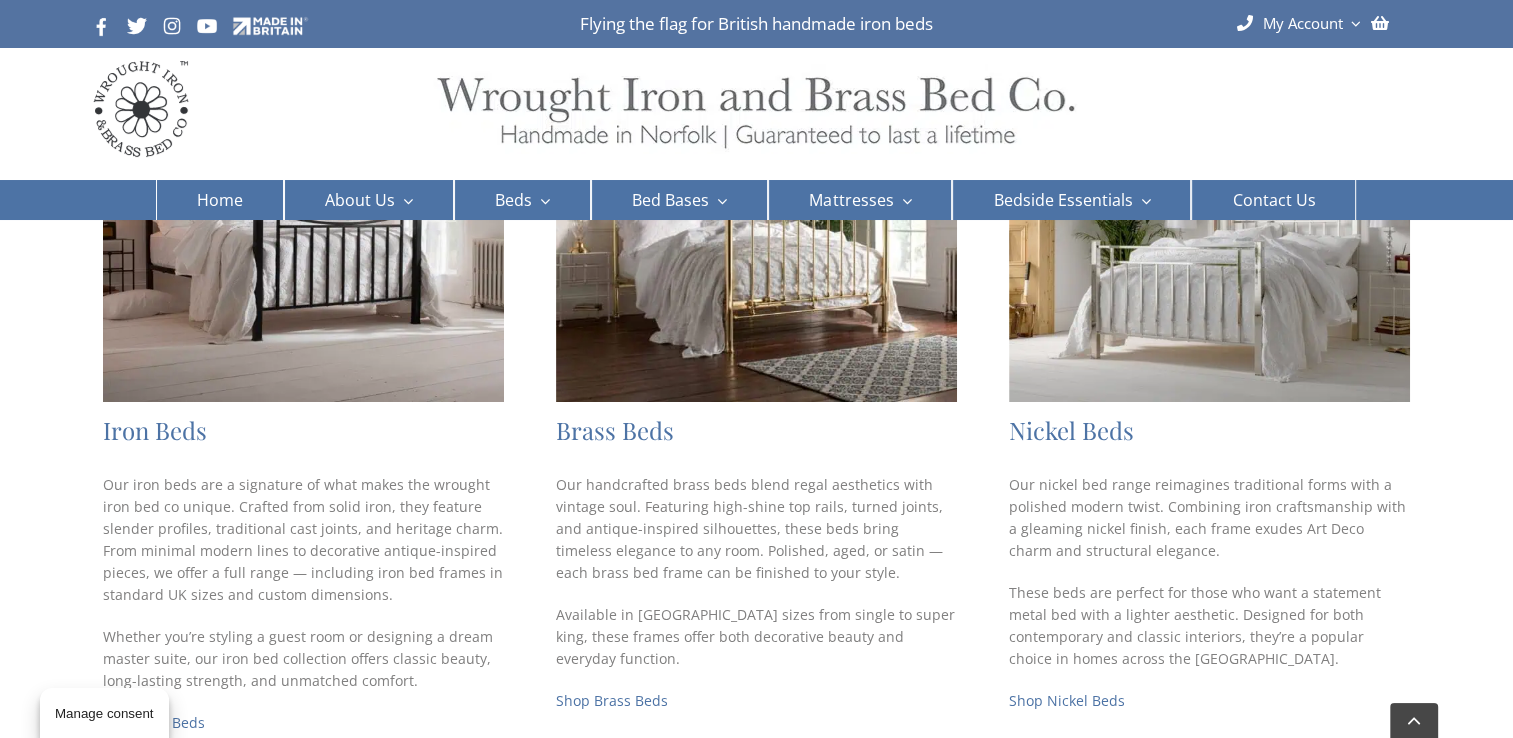 scroll, scrollTop: 400, scrollLeft: 0, axis: vertical 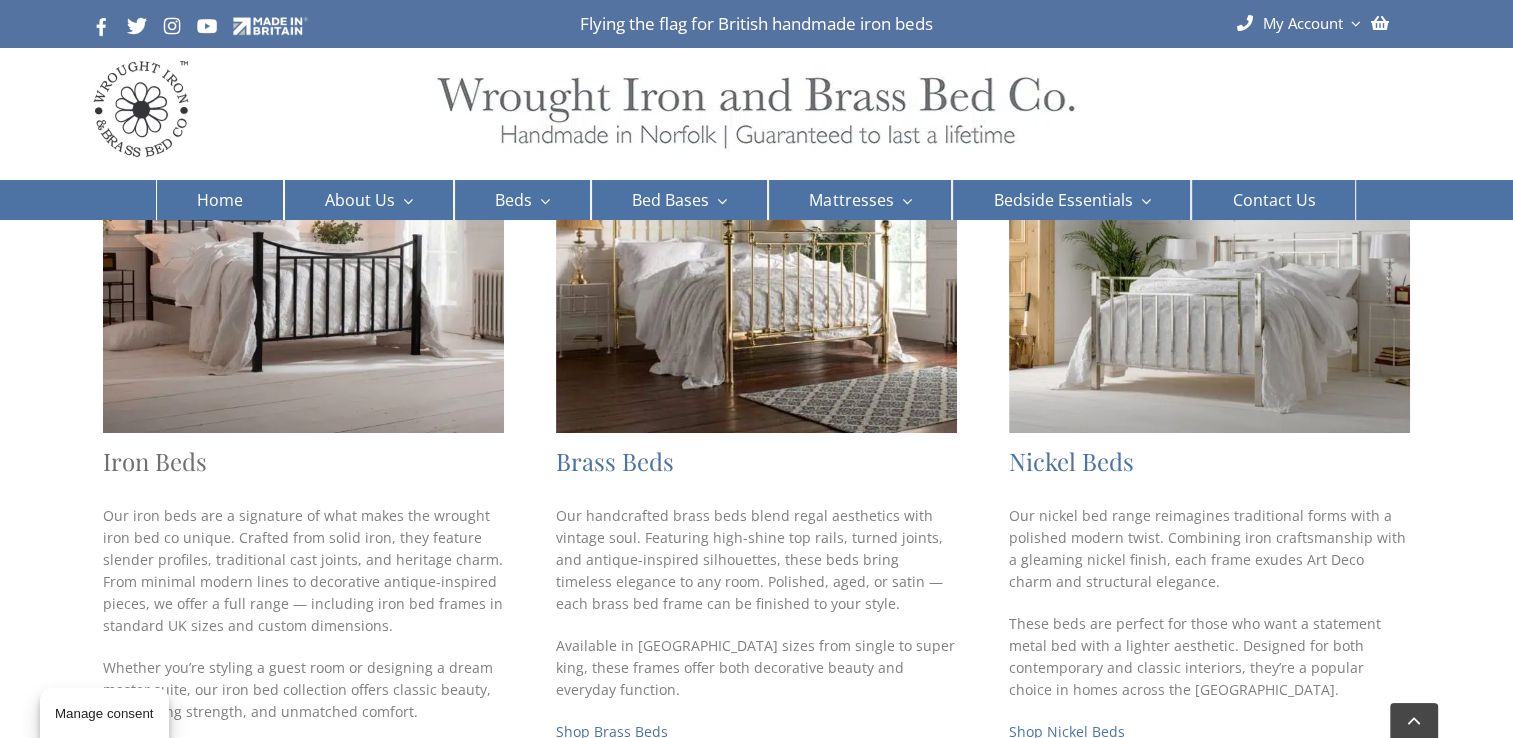 click on "Iron Beds" at bounding box center [155, 461] 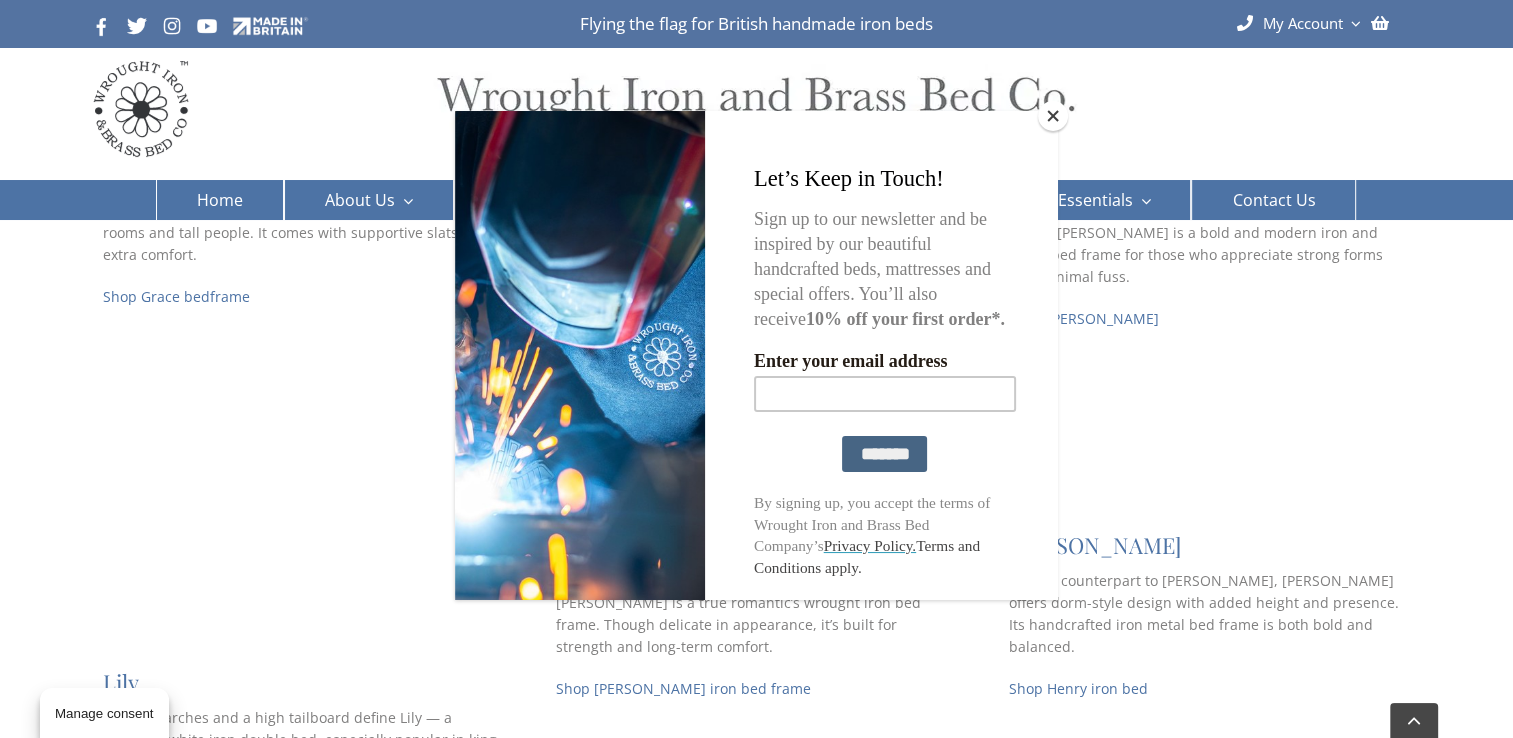 scroll, scrollTop: 1500, scrollLeft: 0, axis: vertical 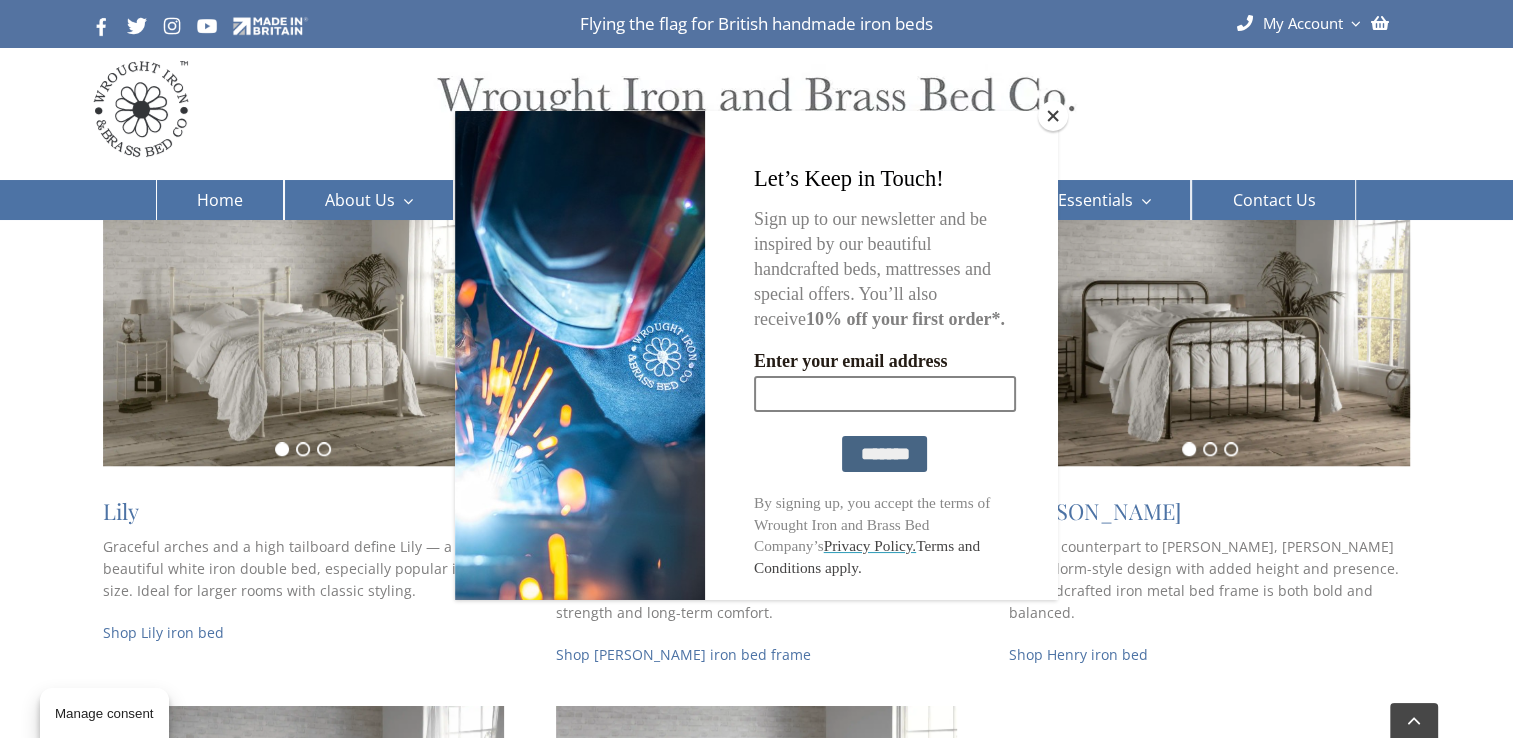 click on "Enter your email address" at bounding box center [885, 393] 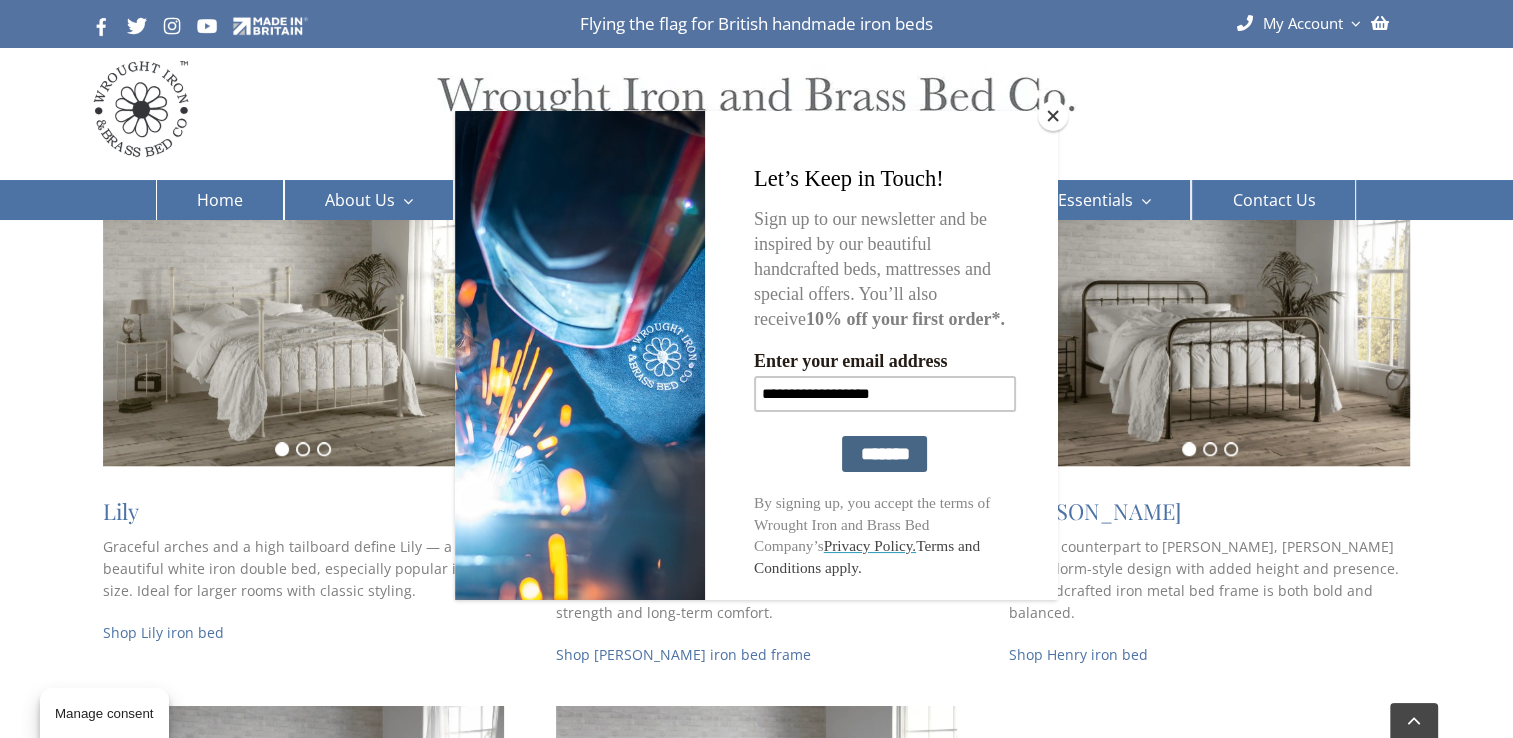 click on "*******" at bounding box center [884, 453] 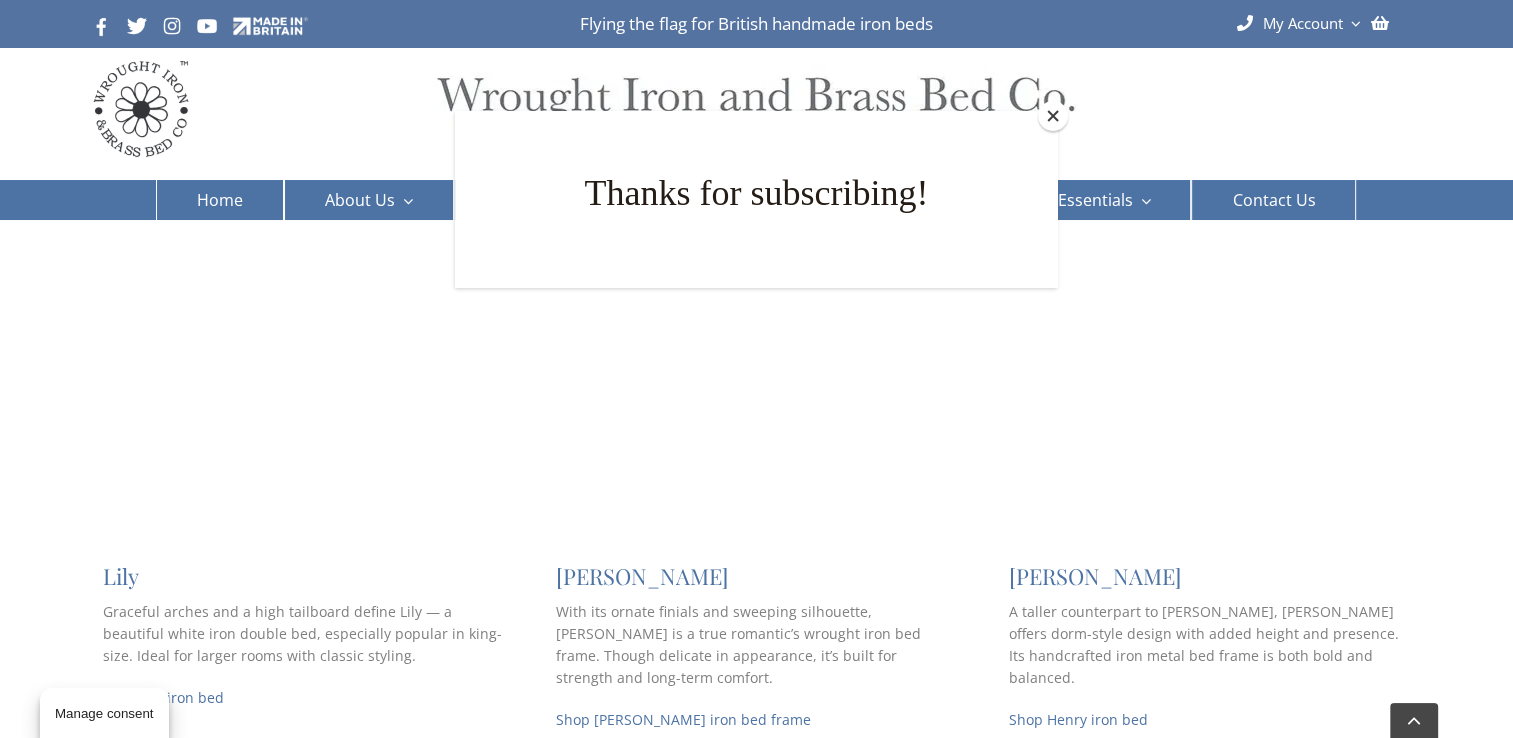 scroll, scrollTop: 1400, scrollLeft: 0, axis: vertical 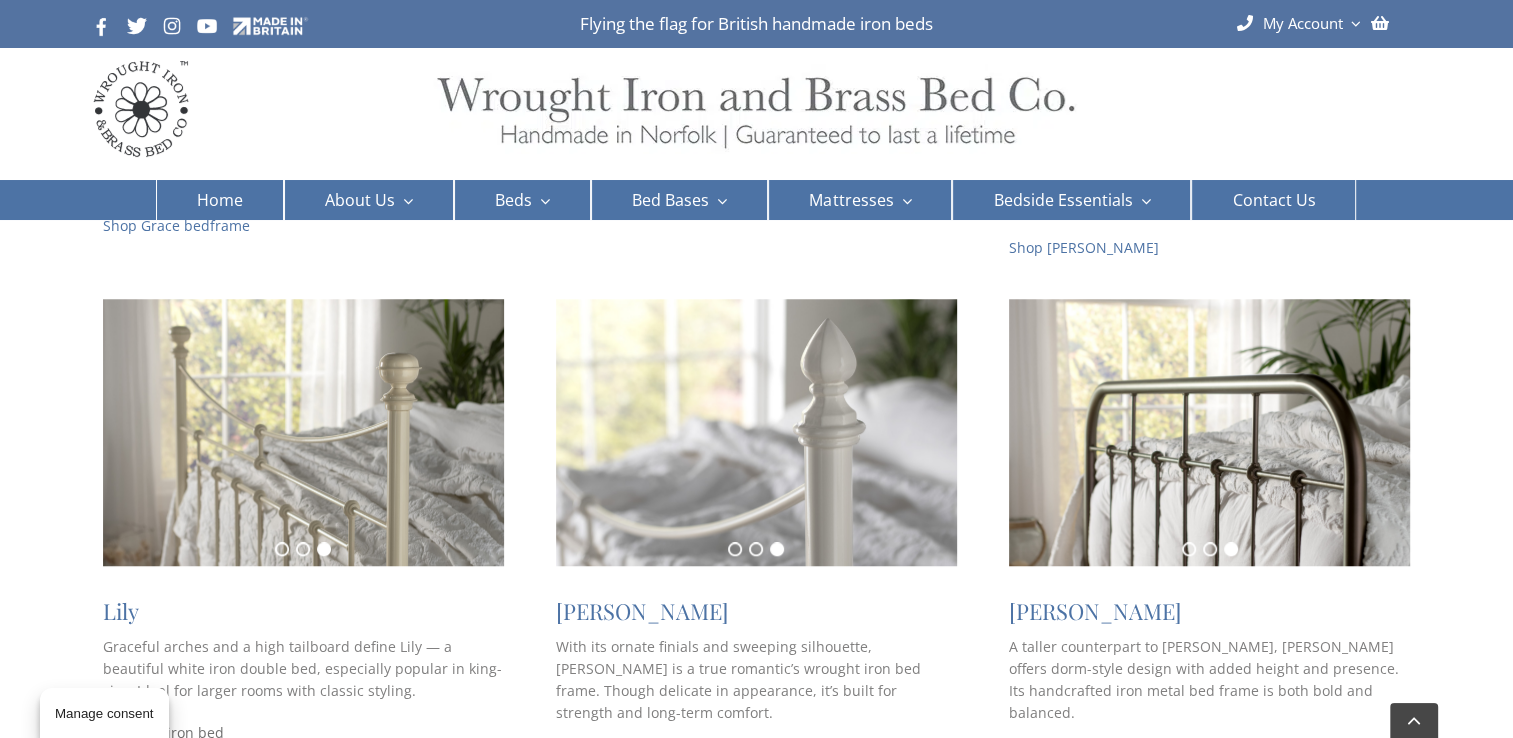 click on "Shop Lily iron bed" at bounding box center [163, 732] 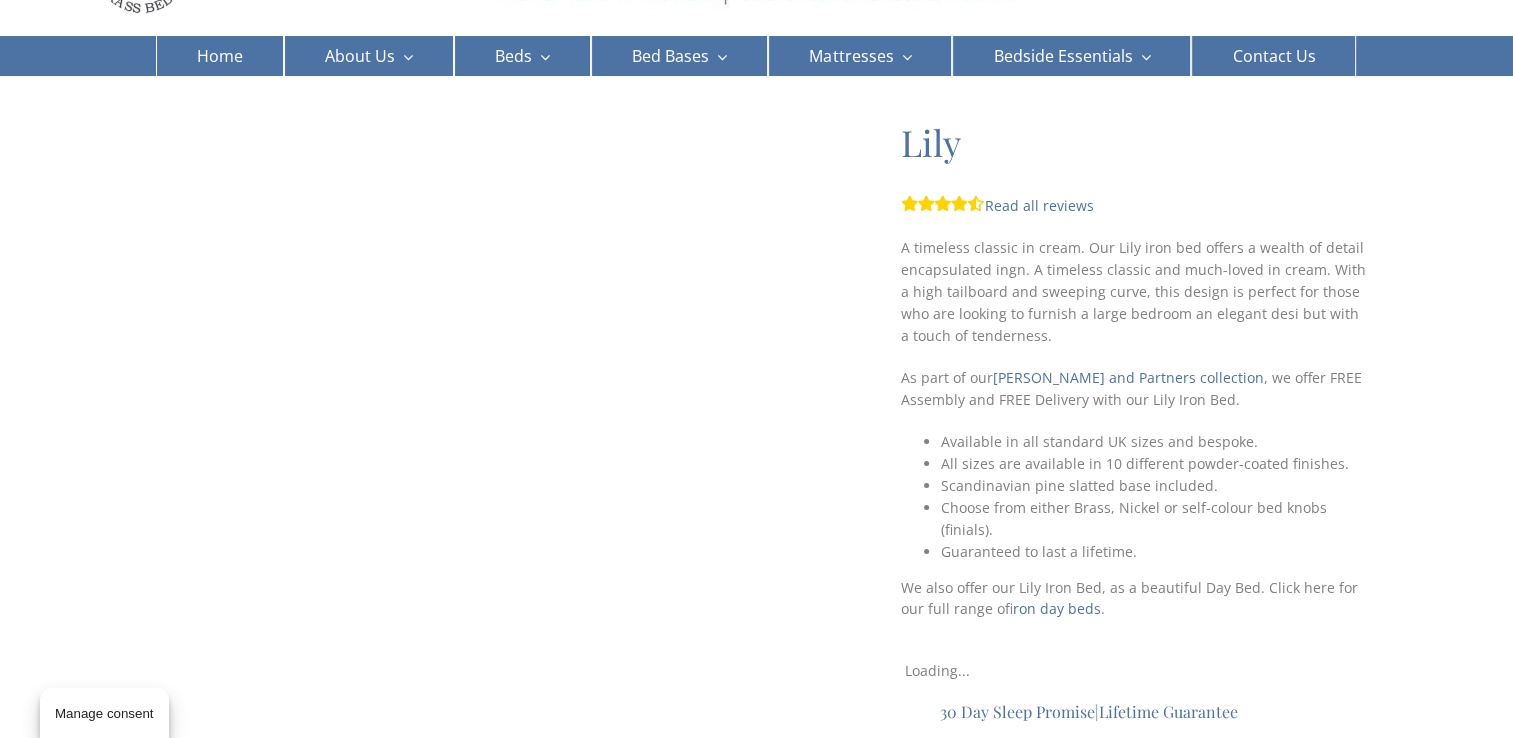scroll, scrollTop: 100, scrollLeft: 0, axis: vertical 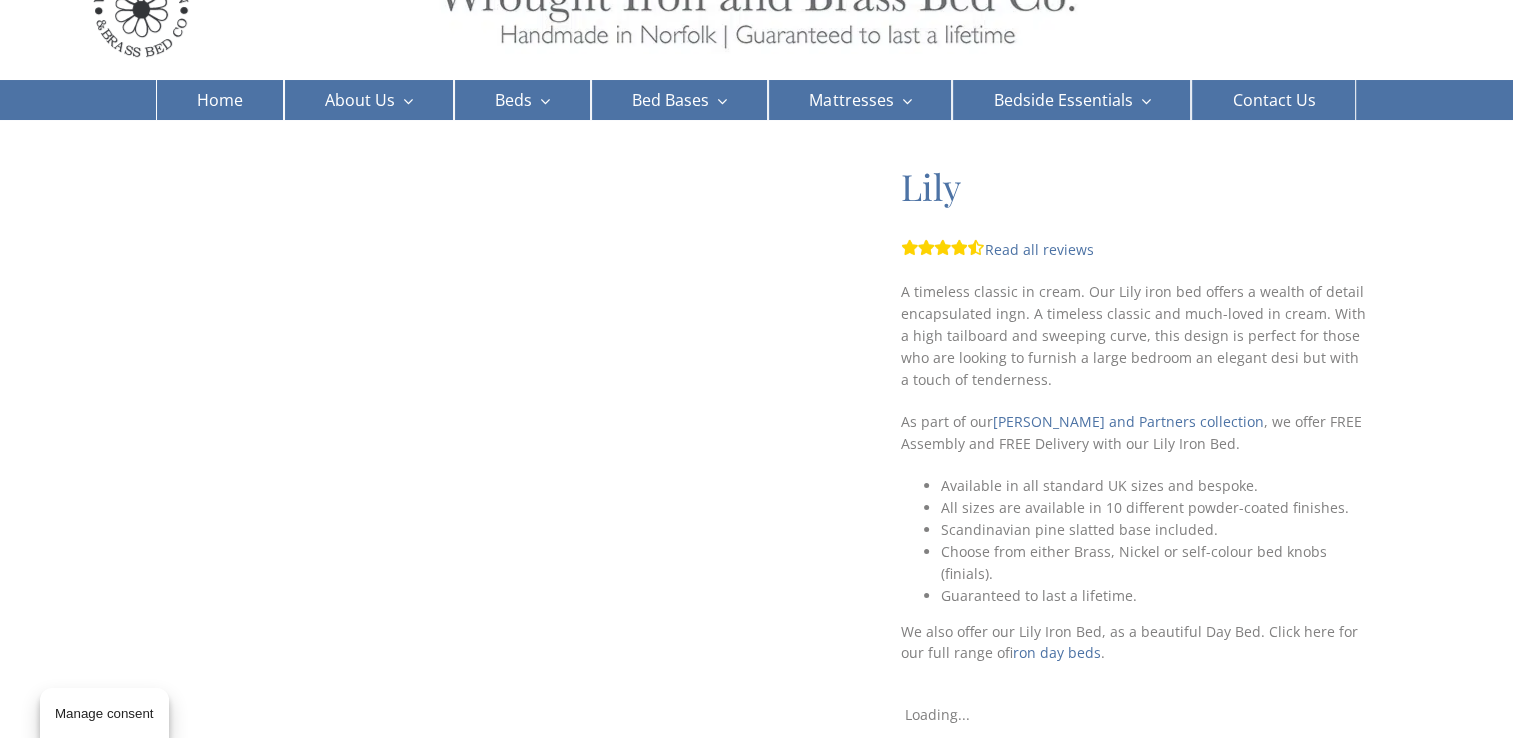 click at bounding box center (491, 455) 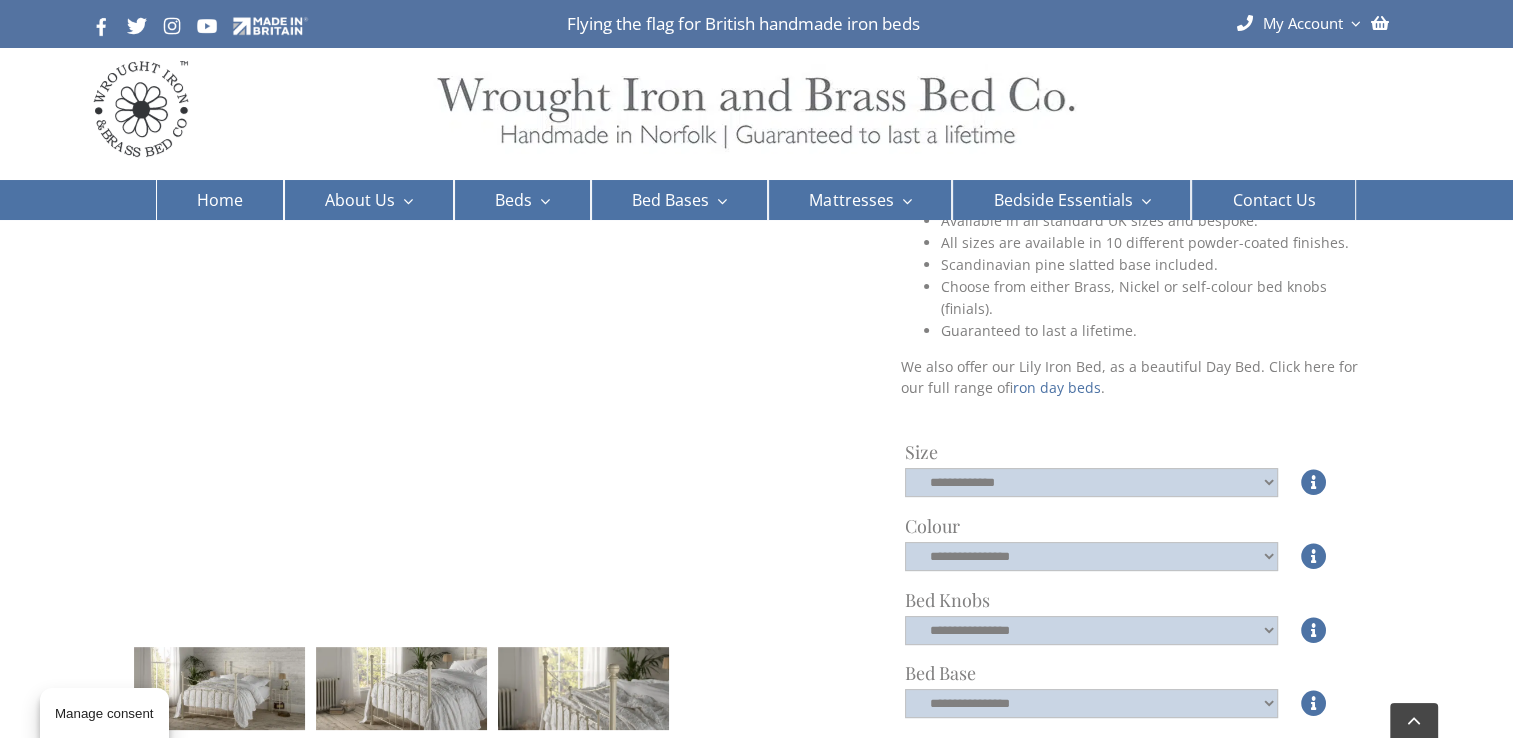 scroll, scrollTop: 400, scrollLeft: 0, axis: vertical 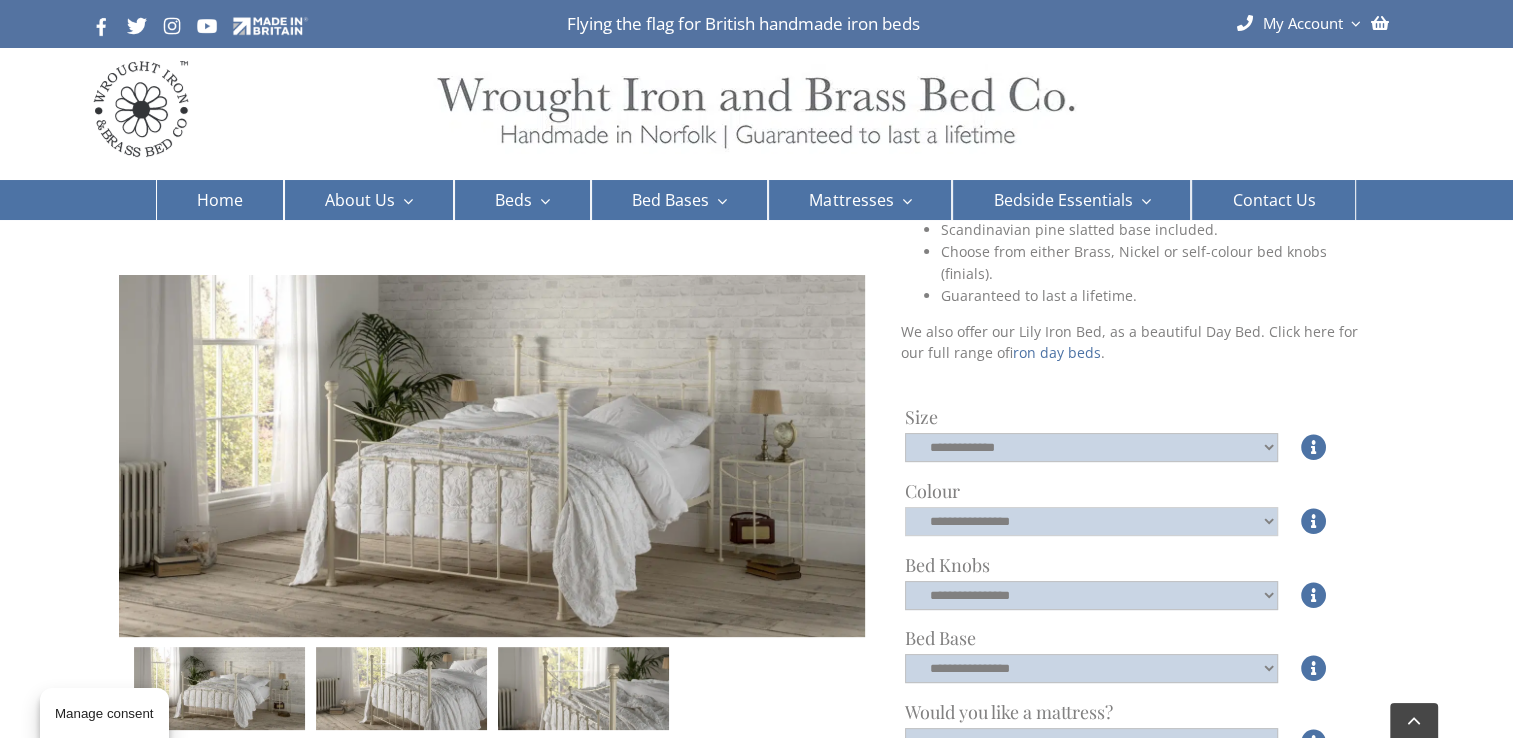 click on "**********" 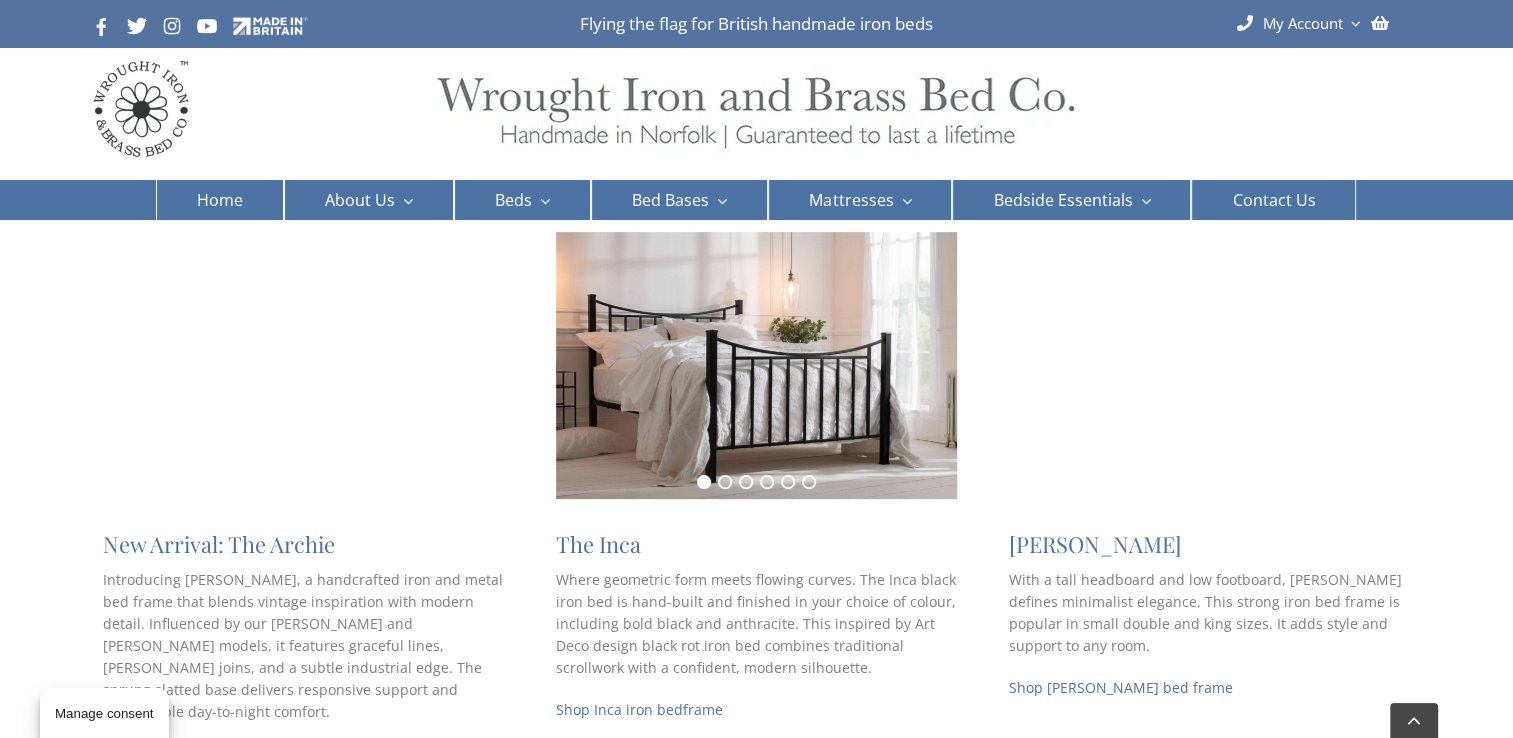 scroll, scrollTop: 300, scrollLeft: 0, axis: vertical 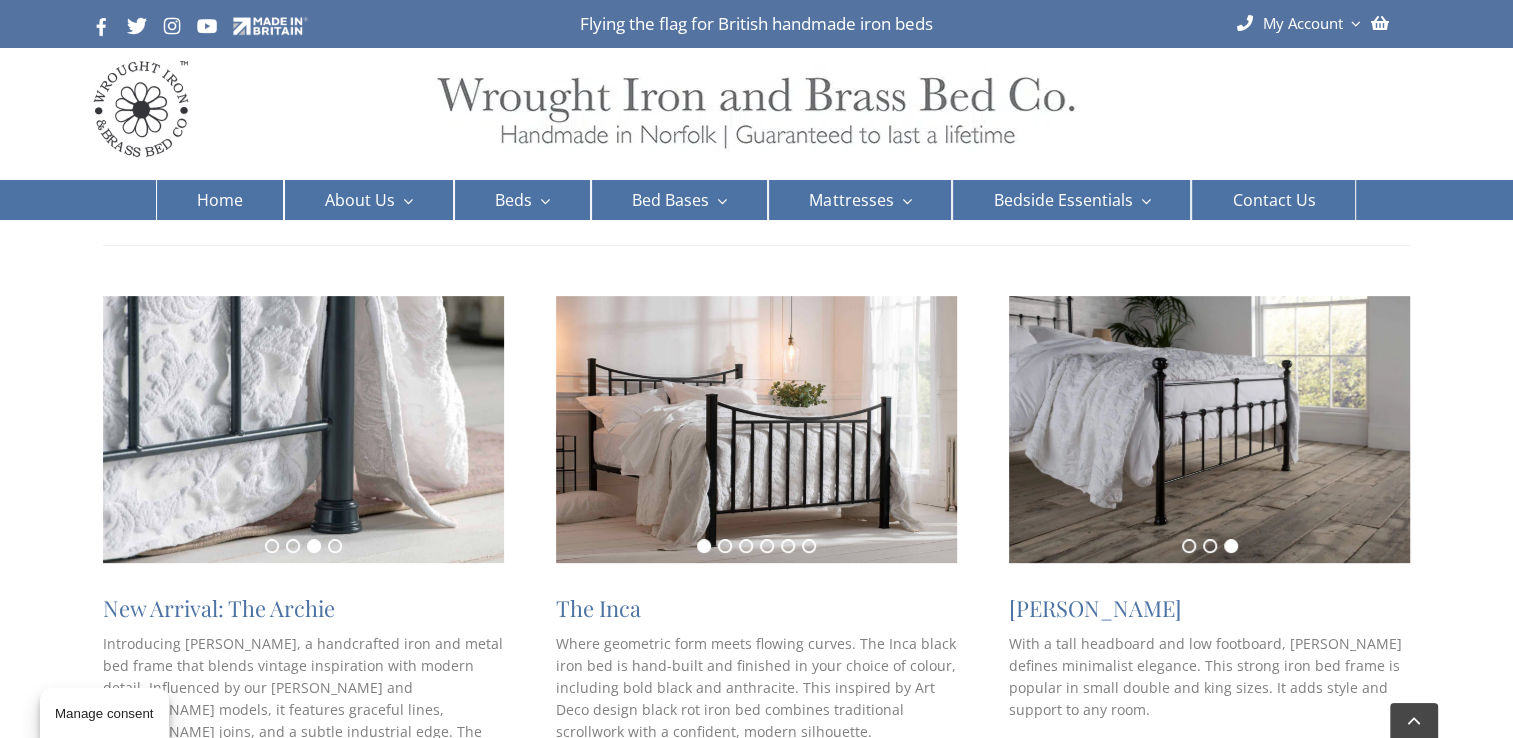 click at bounding box center [1209, 429] 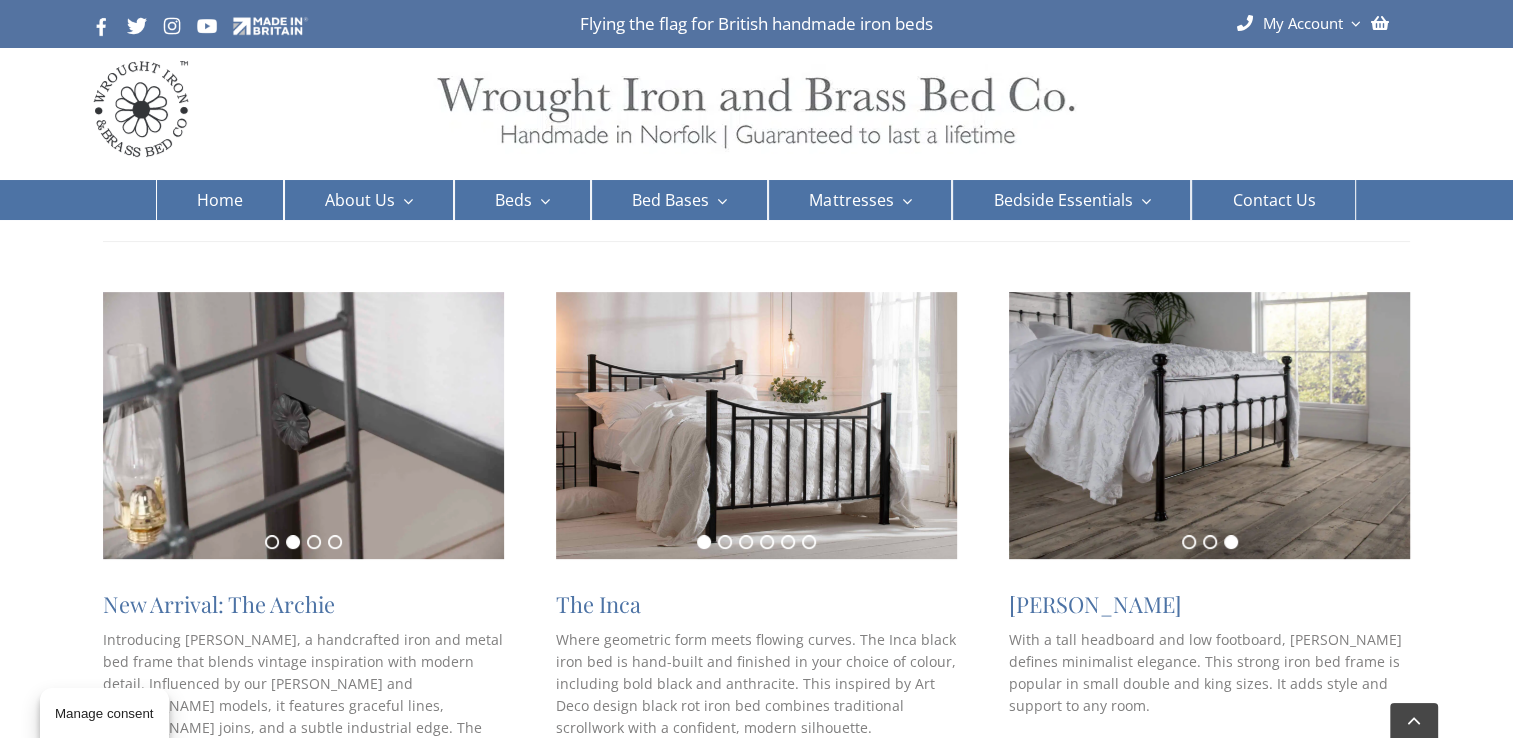 scroll, scrollTop: 300, scrollLeft: 0, axis: vertical 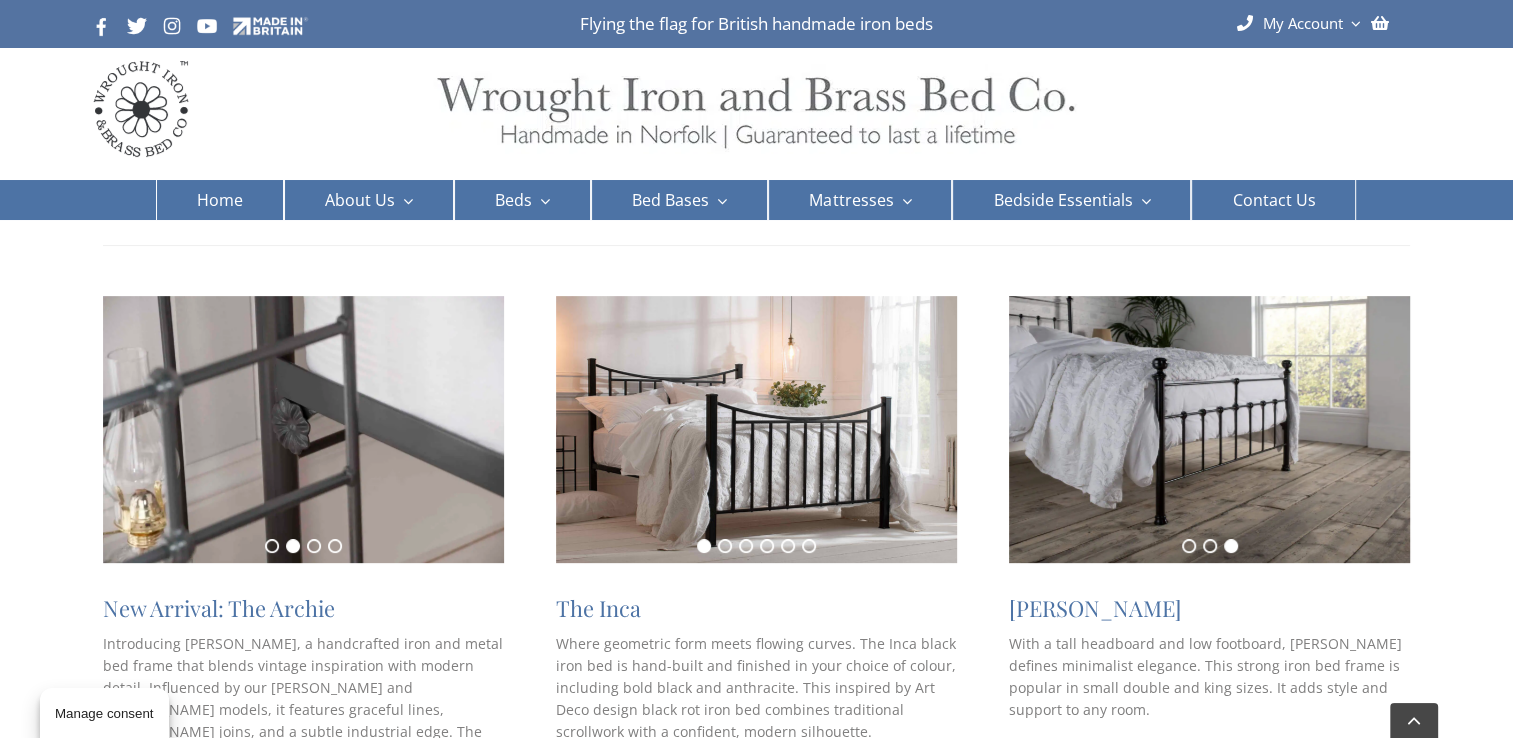 click at bounding box center (1209, 429) 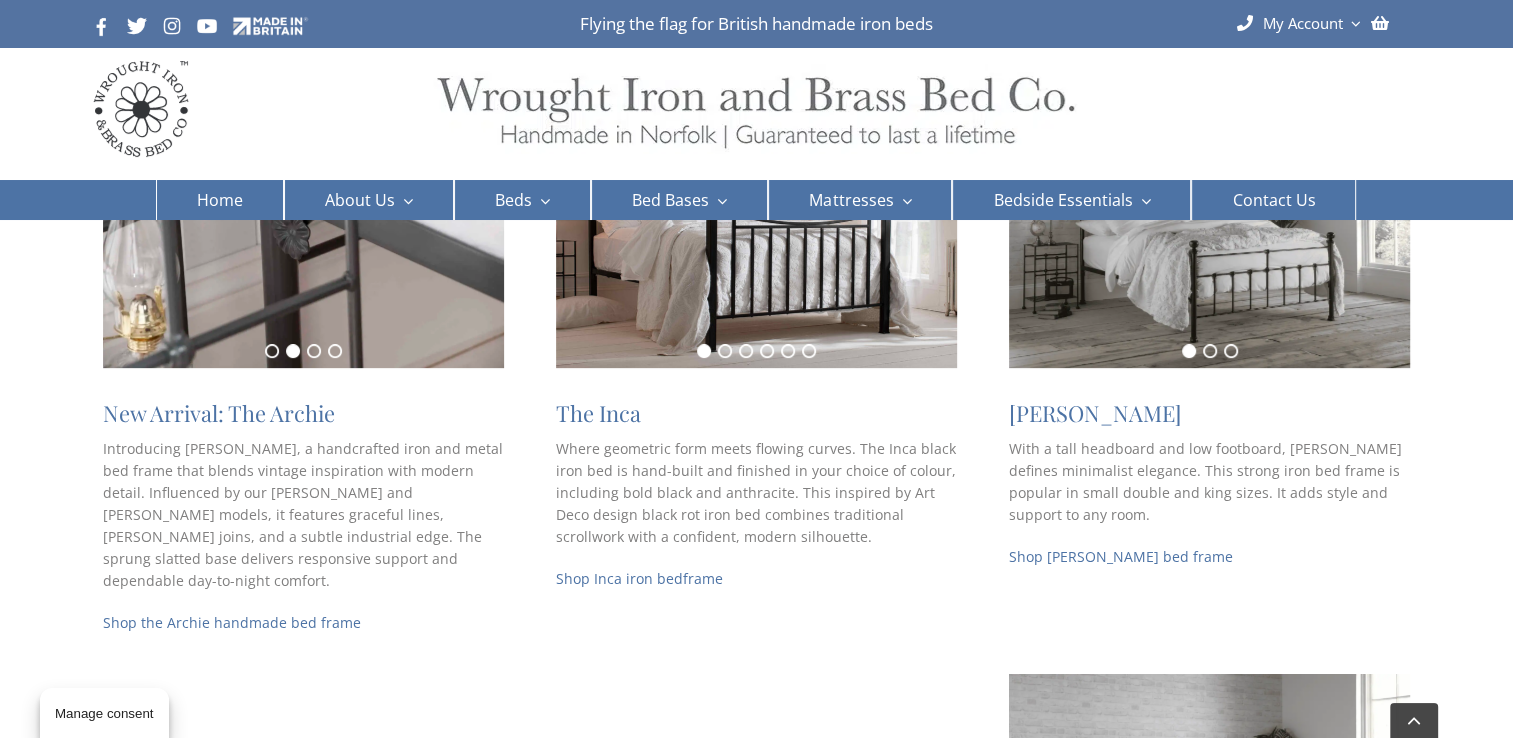 scroll, scrollTop: 500, scrollLeft: 0, axis: vertical 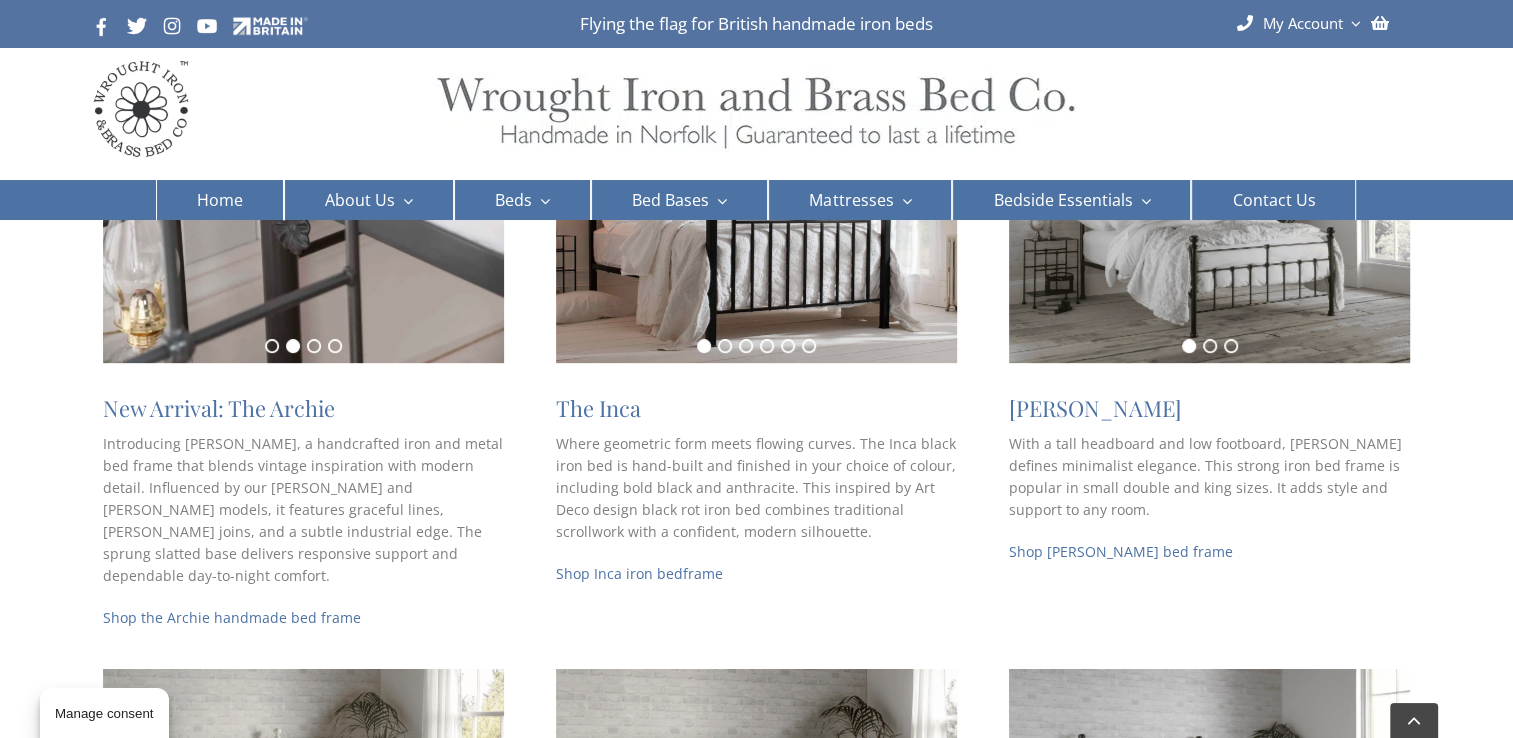 drag, startPoint x: 1109, startPoint y: 528, endPoint x: 1184, endPoint y: 483, distance: 87.46428 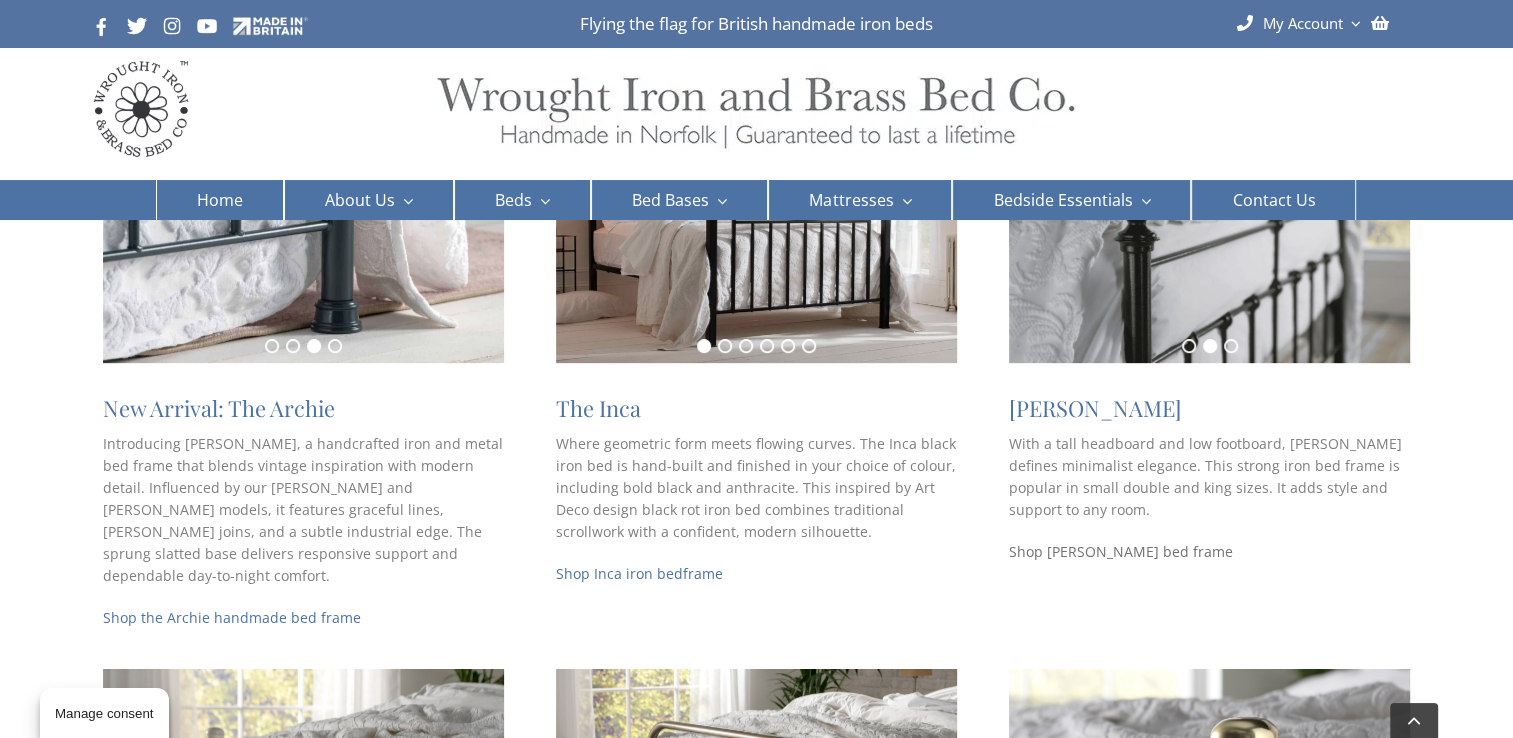 click on "Shop Sophie bed frame" at bounding box center [1121, 551] 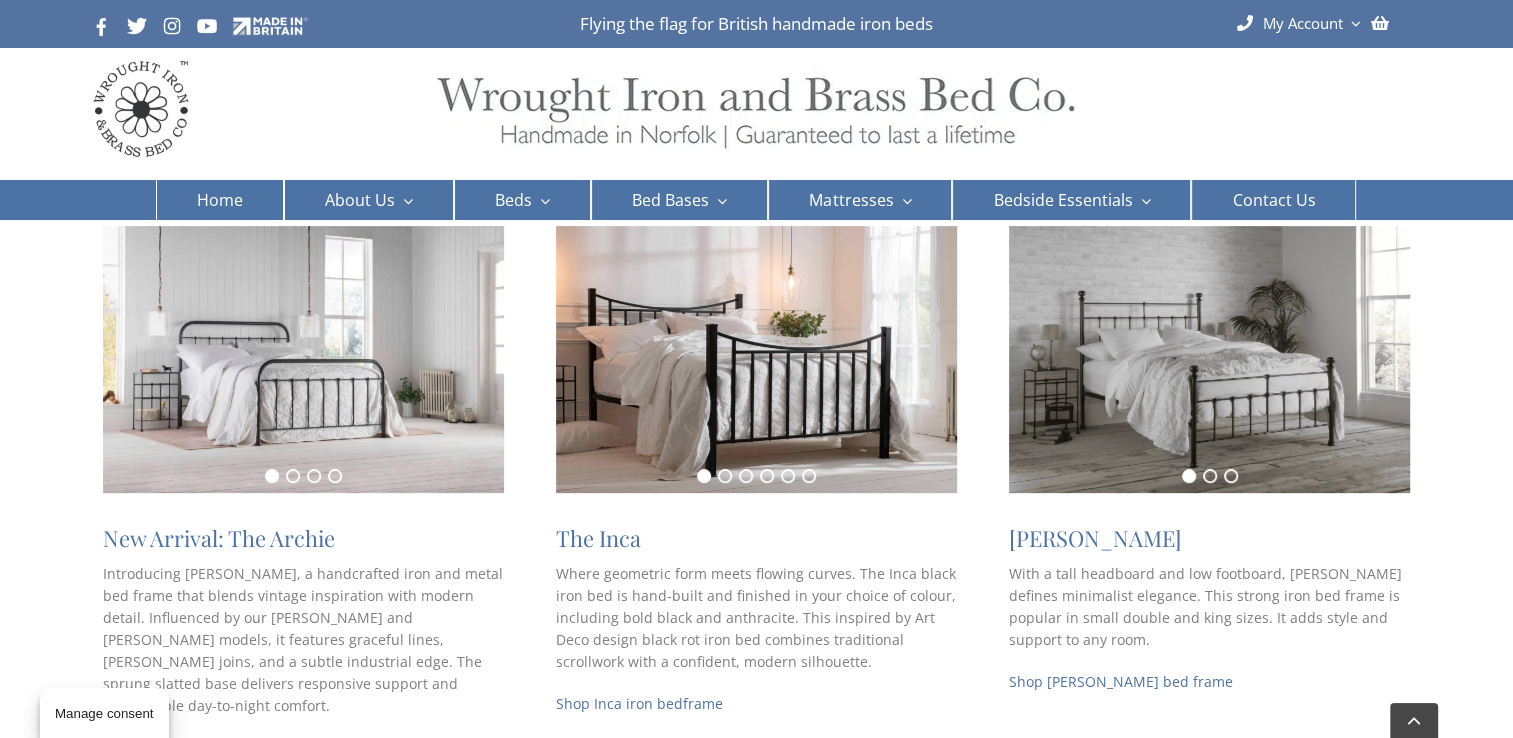 scroll, scrollTop: 400, scrollLeft: 0, axis: vertical 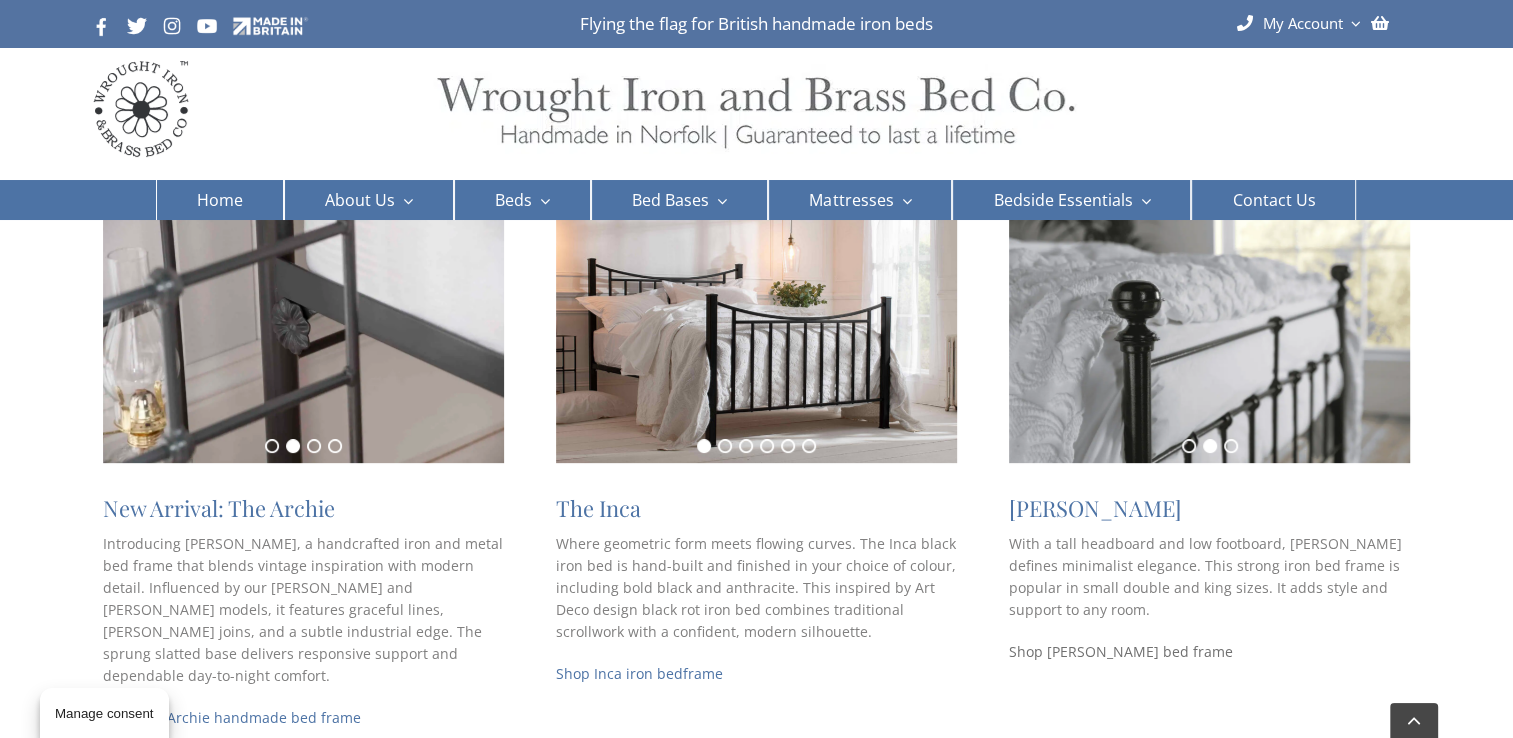 click on "Shop Sophie bed frame" at bounding box center (1121, 651) 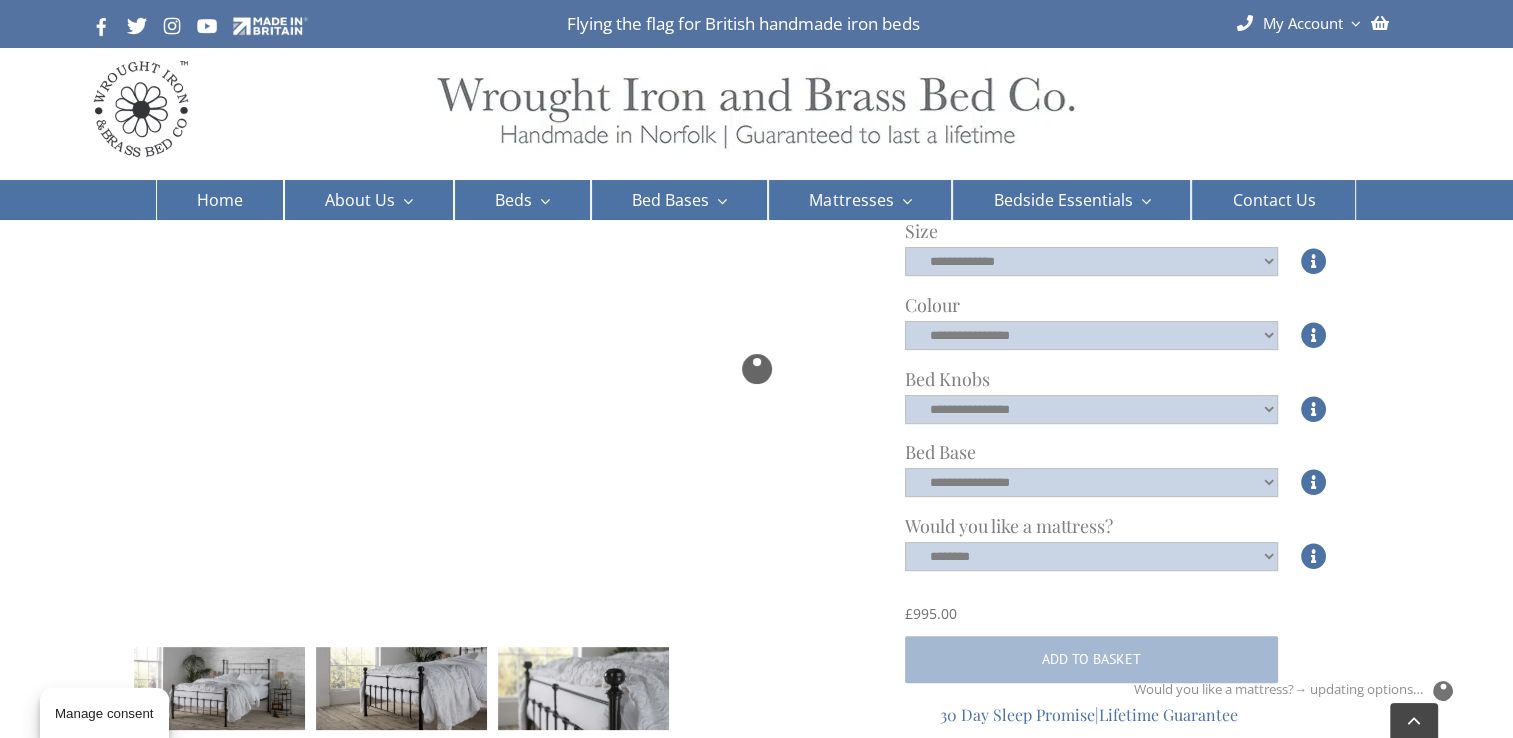 scroll, scrollTop: 600, scrollLeft: 0, axis: vertical 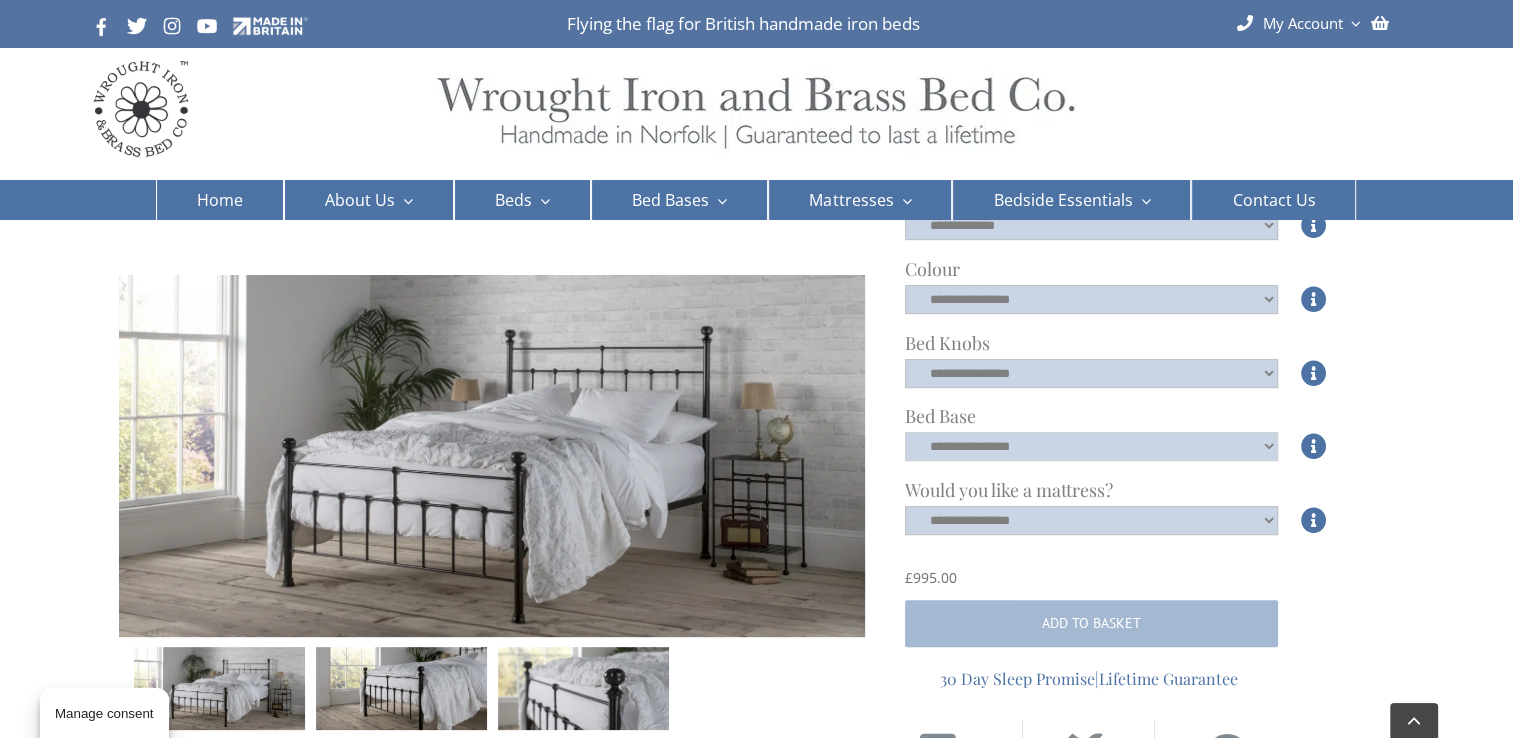 click on "**********" 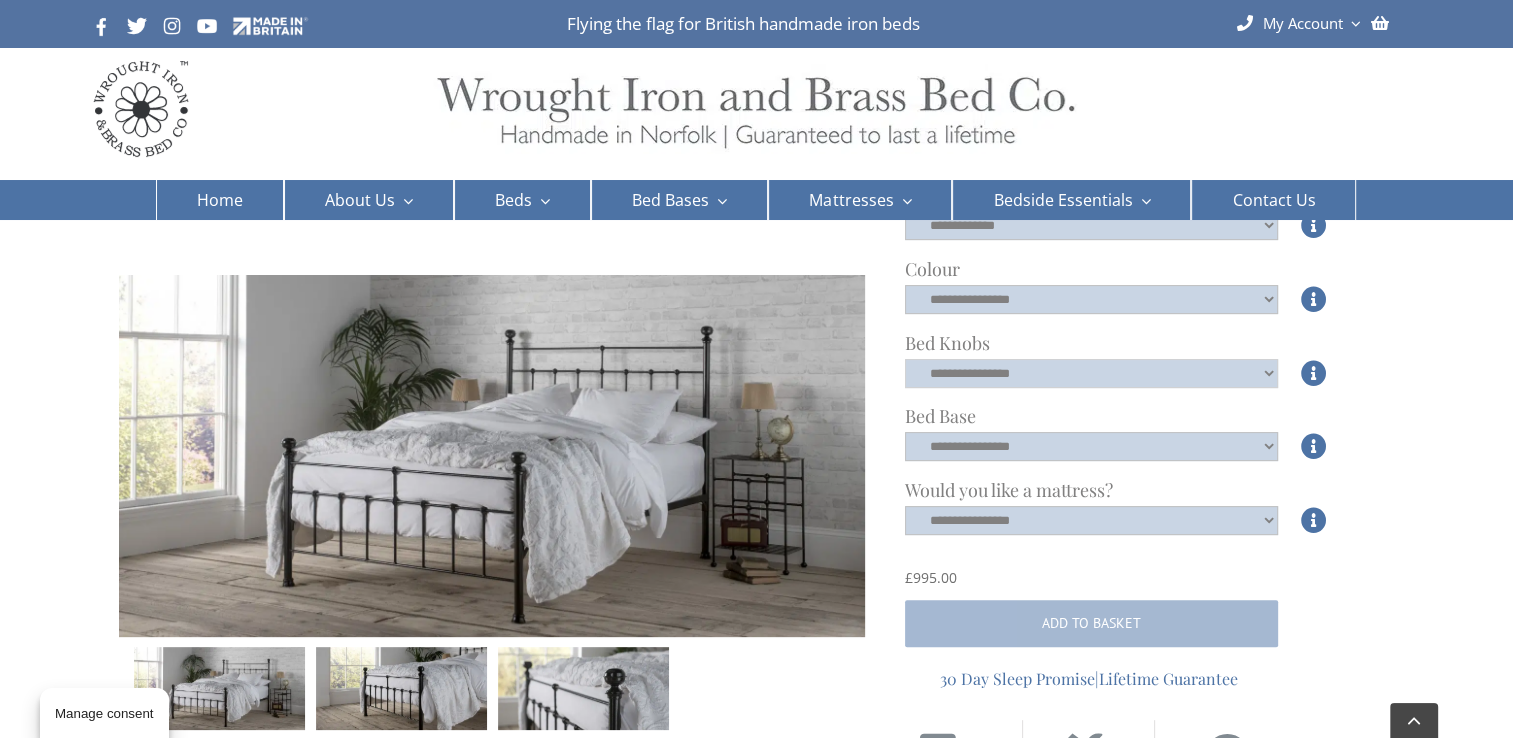 click on "**********" 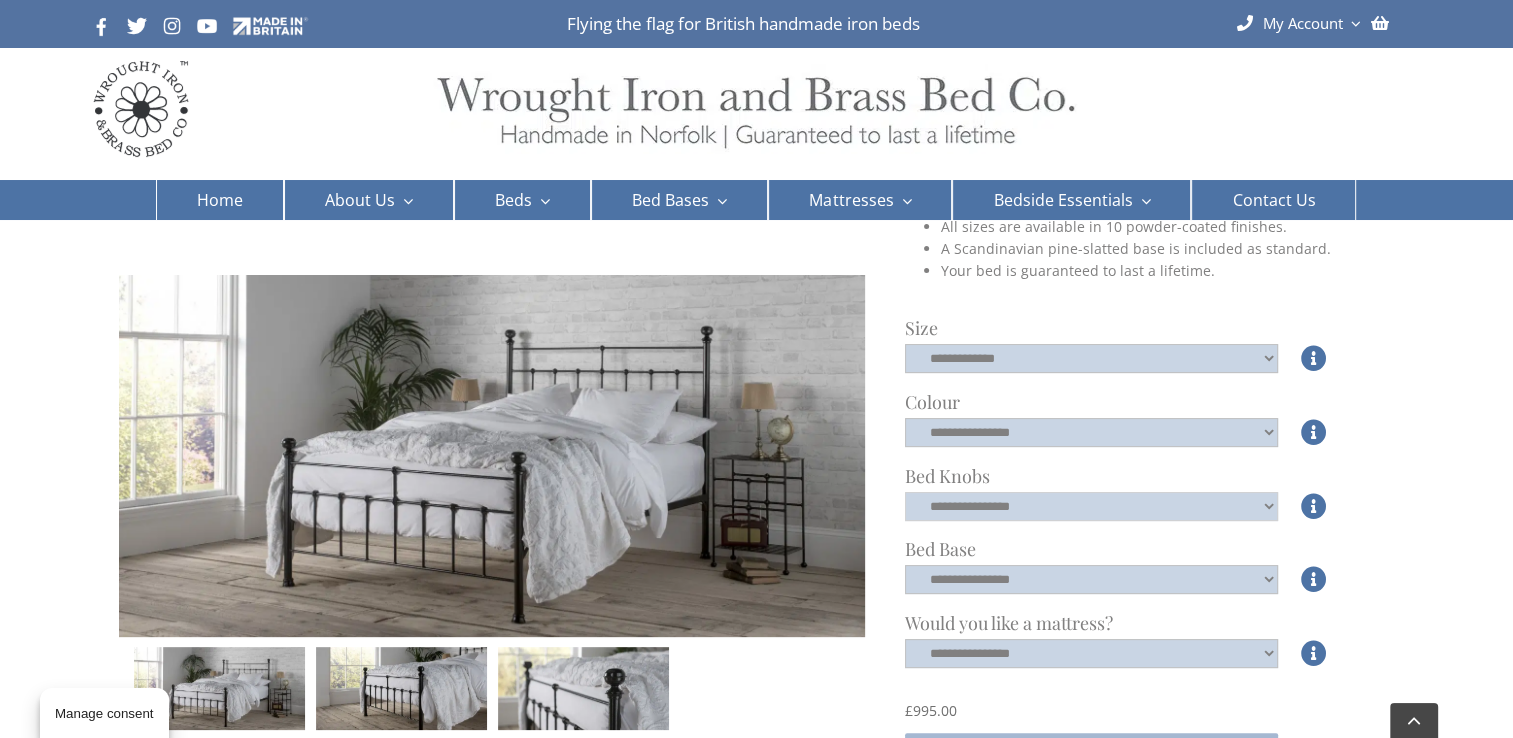 scroll, scrollTop: 400, scrollLeft: 0, axis: vertical 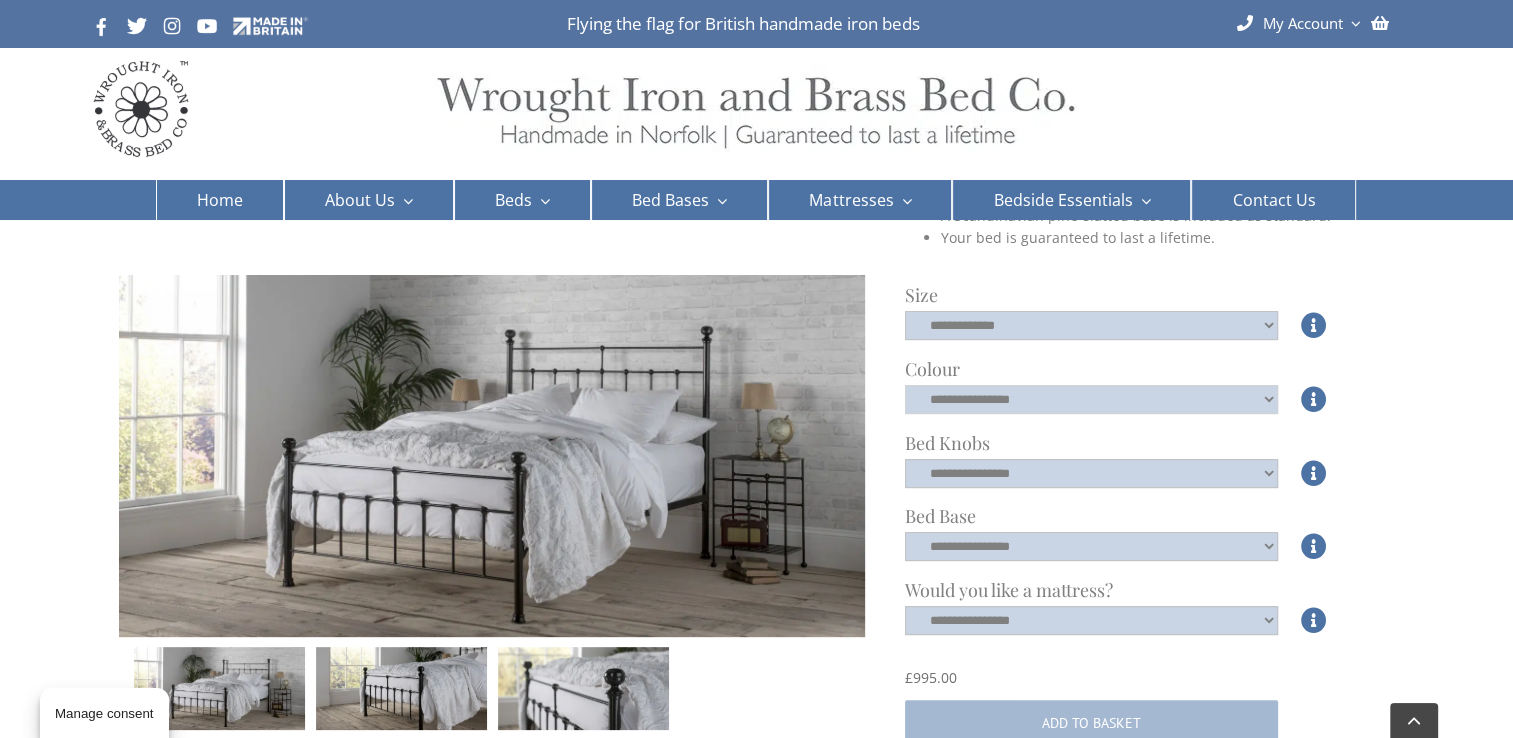 click on "**********" 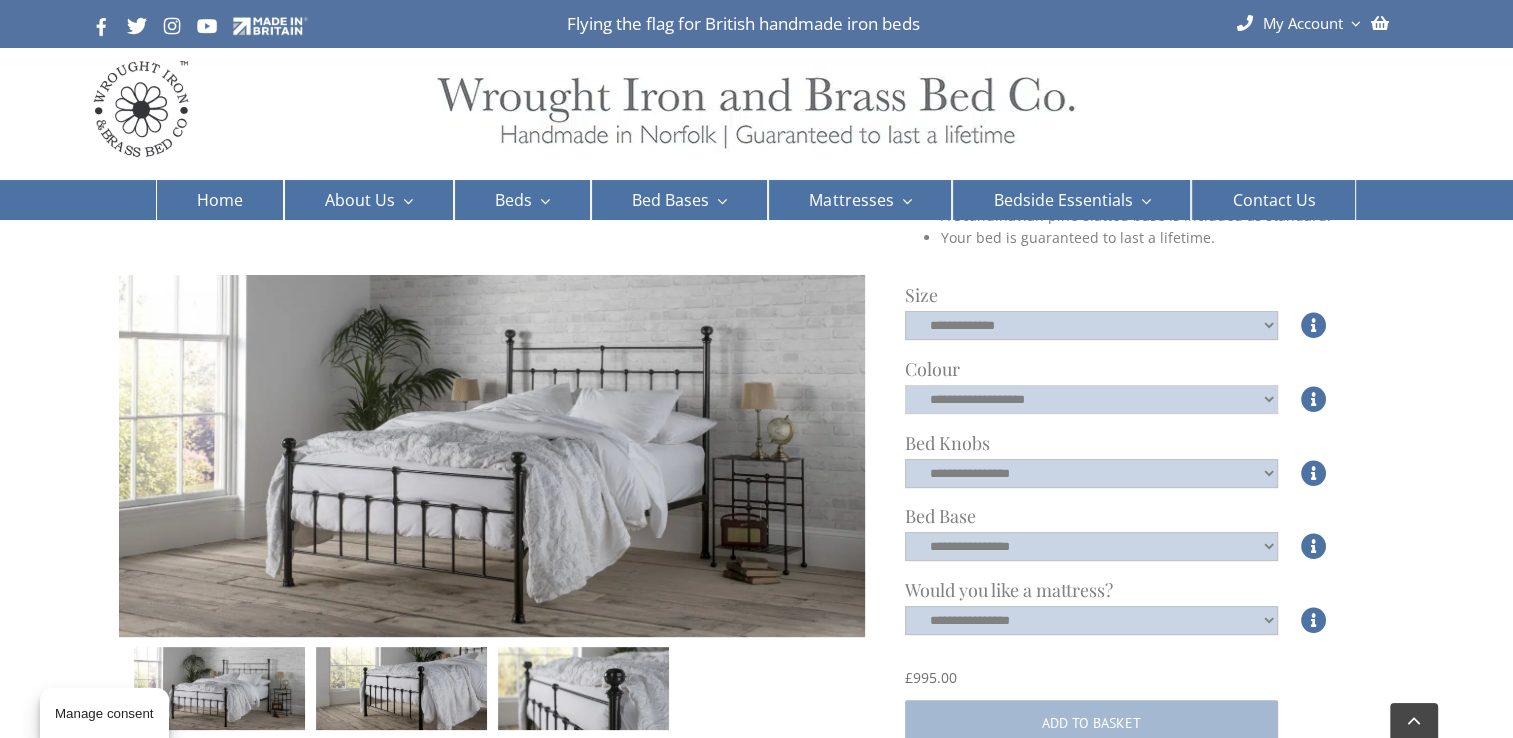 click on "**********" 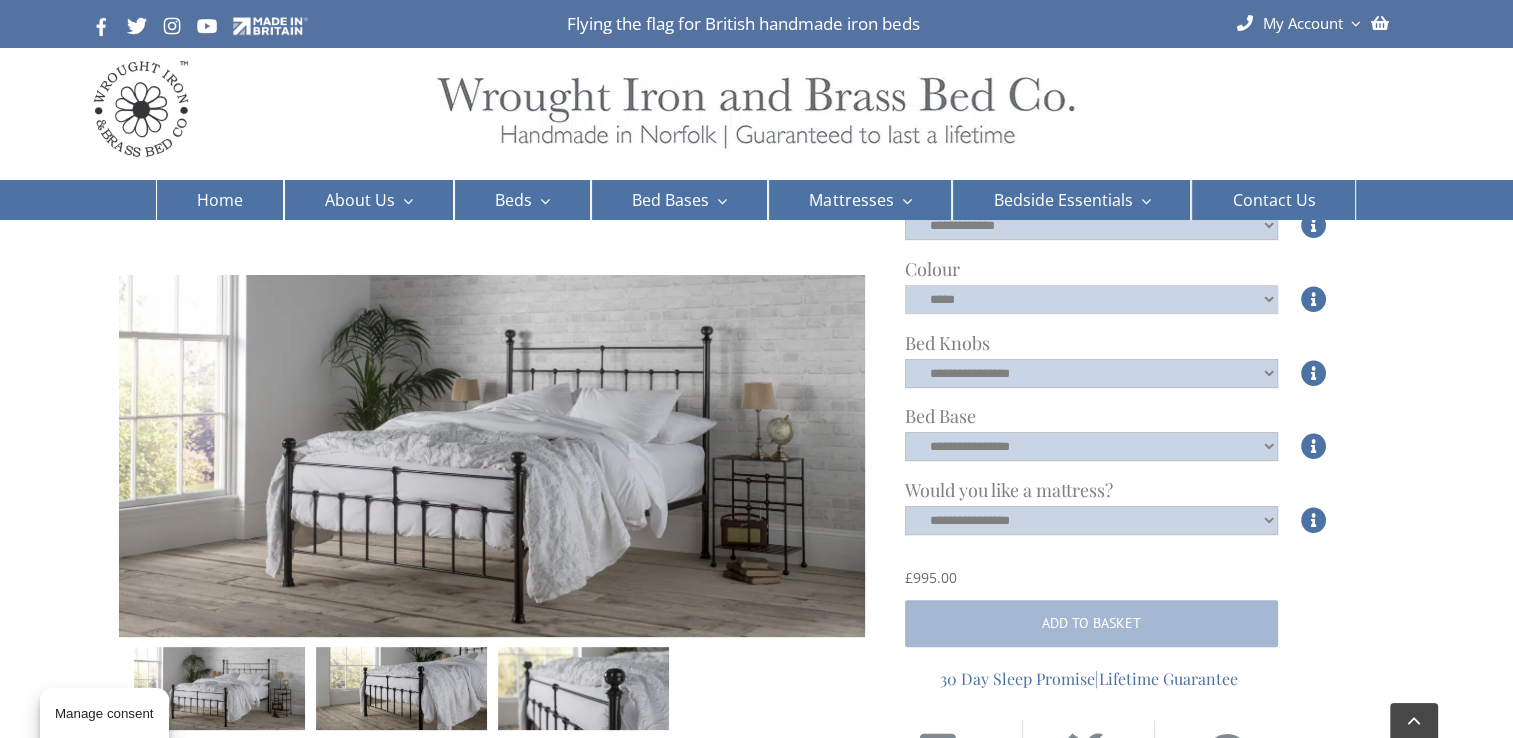 scroll, scrollTop: 500, scrollLeft: 0, axis: vertical 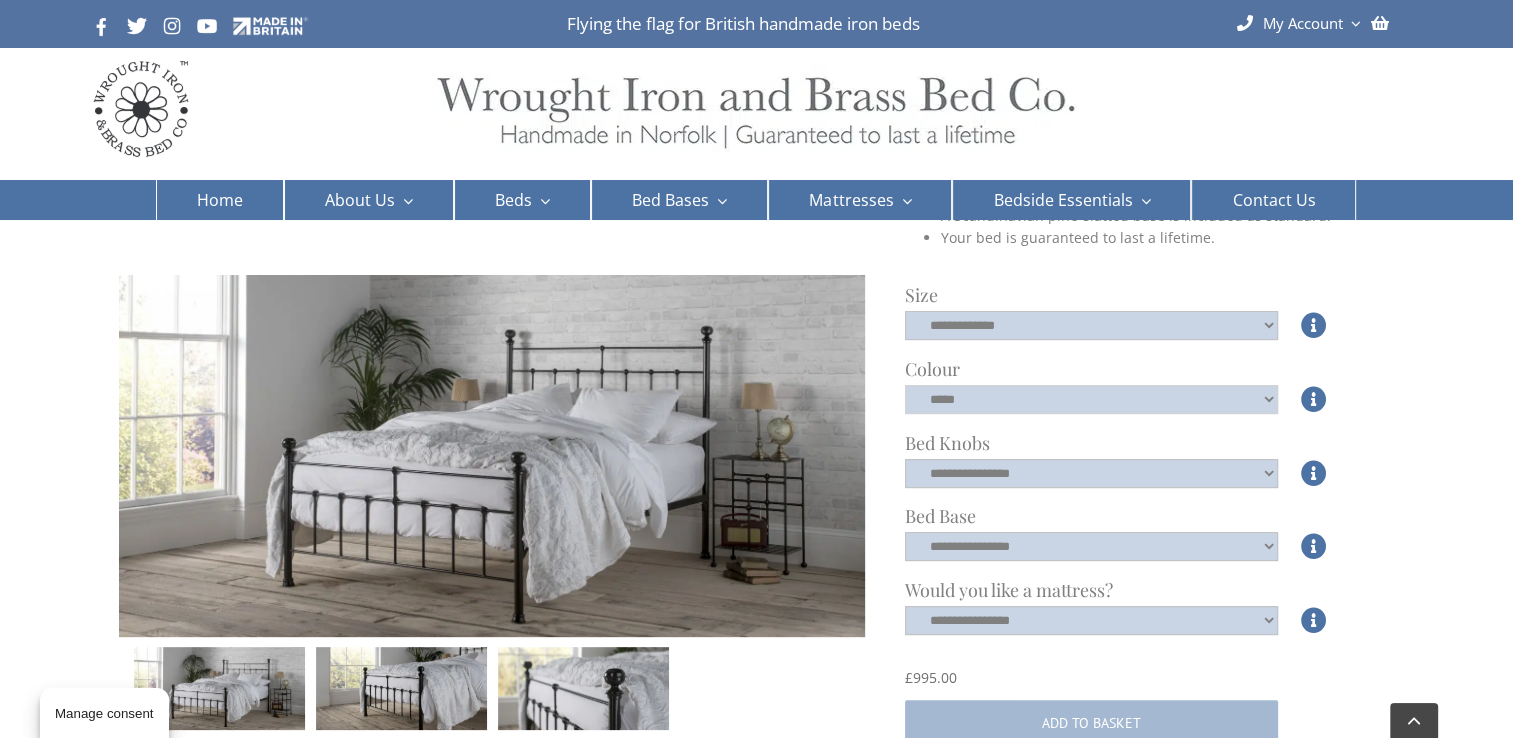 click on "**********" 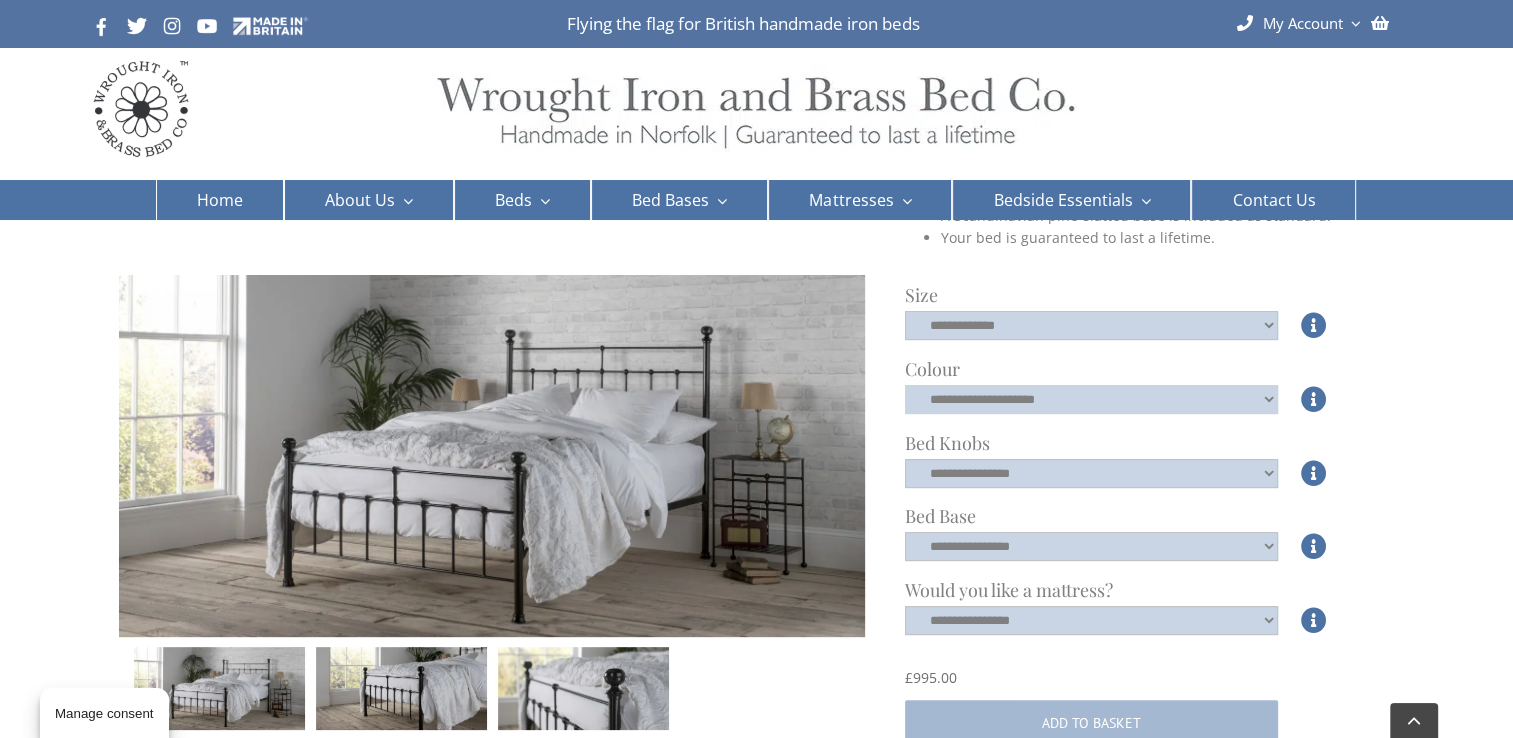 click on "**********" 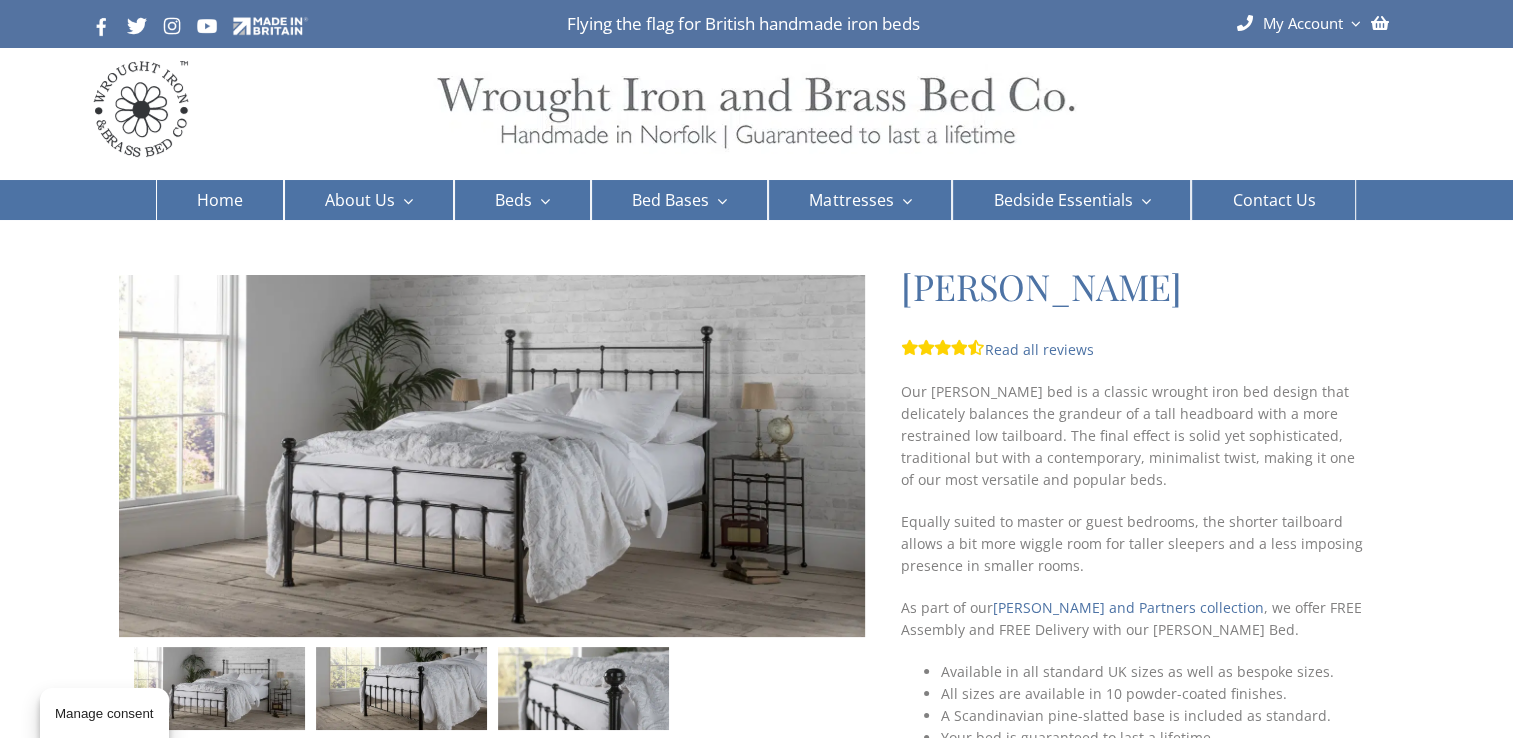 scroll, scrollTop: 100, scrollLeft: 0, axis: vertical 